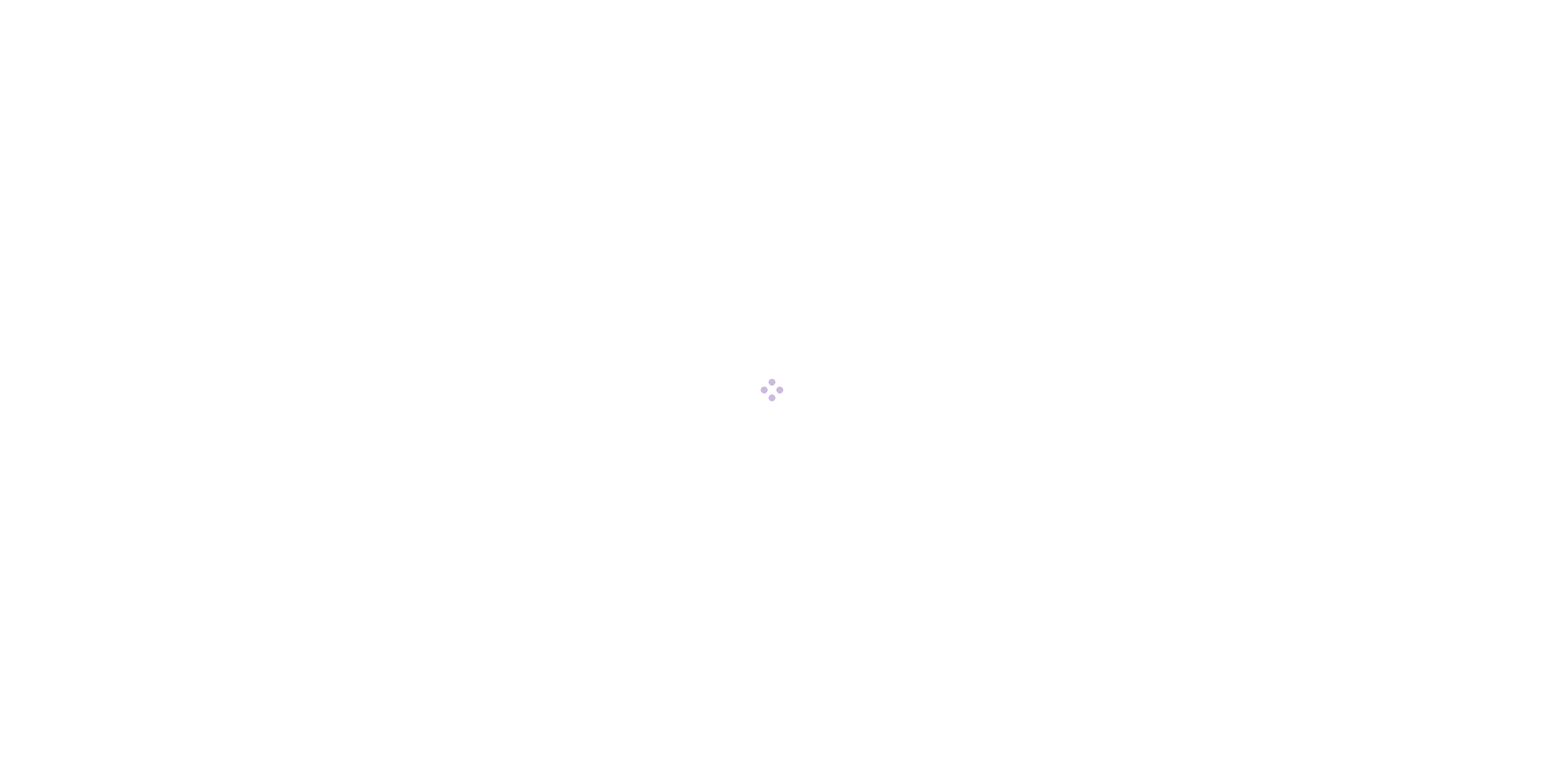 scroll, scrollTop: 0, scrollLeft: 0, axis: both 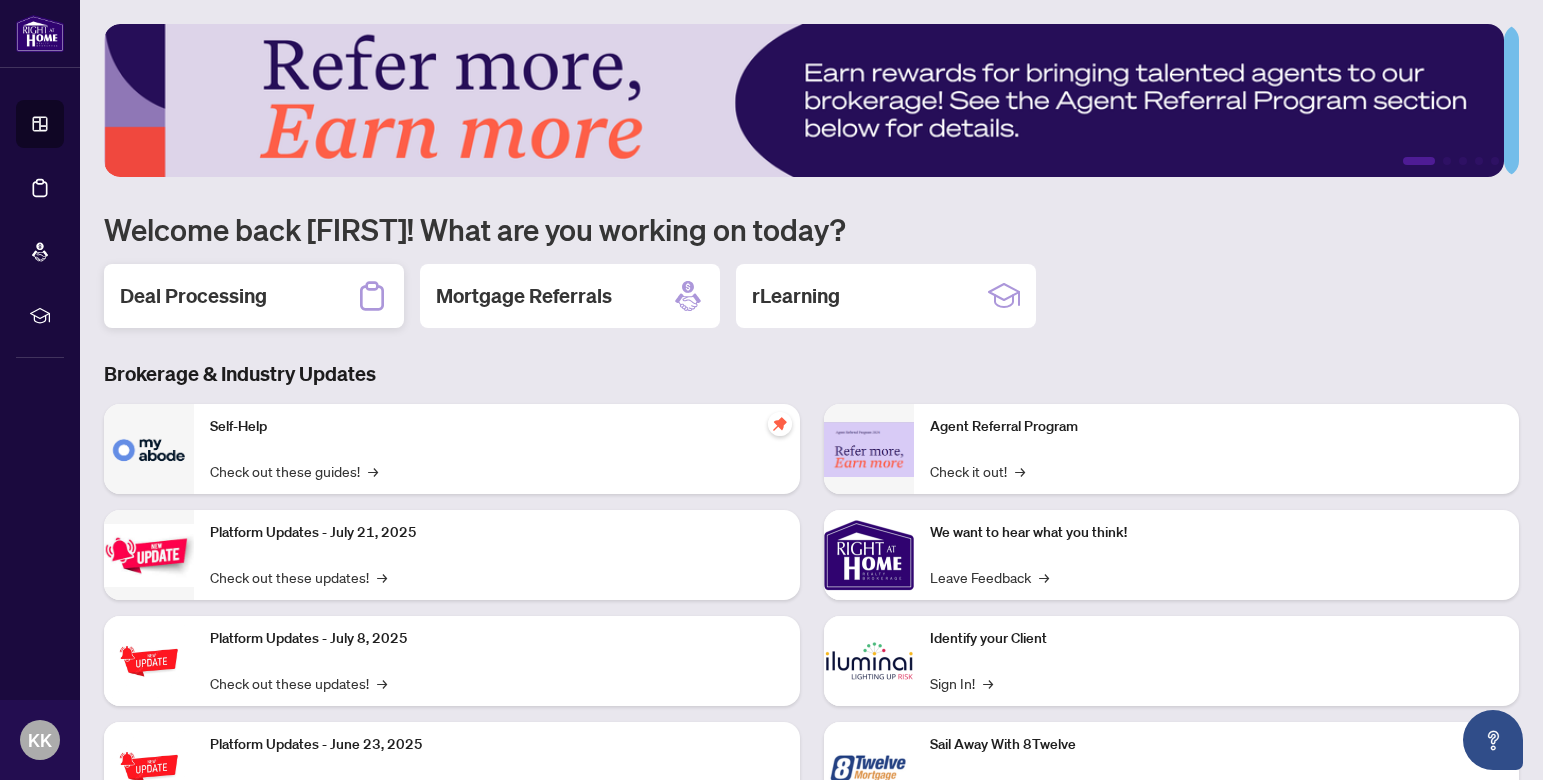 click on "Deal Processing" at bounding box center (254, 296) 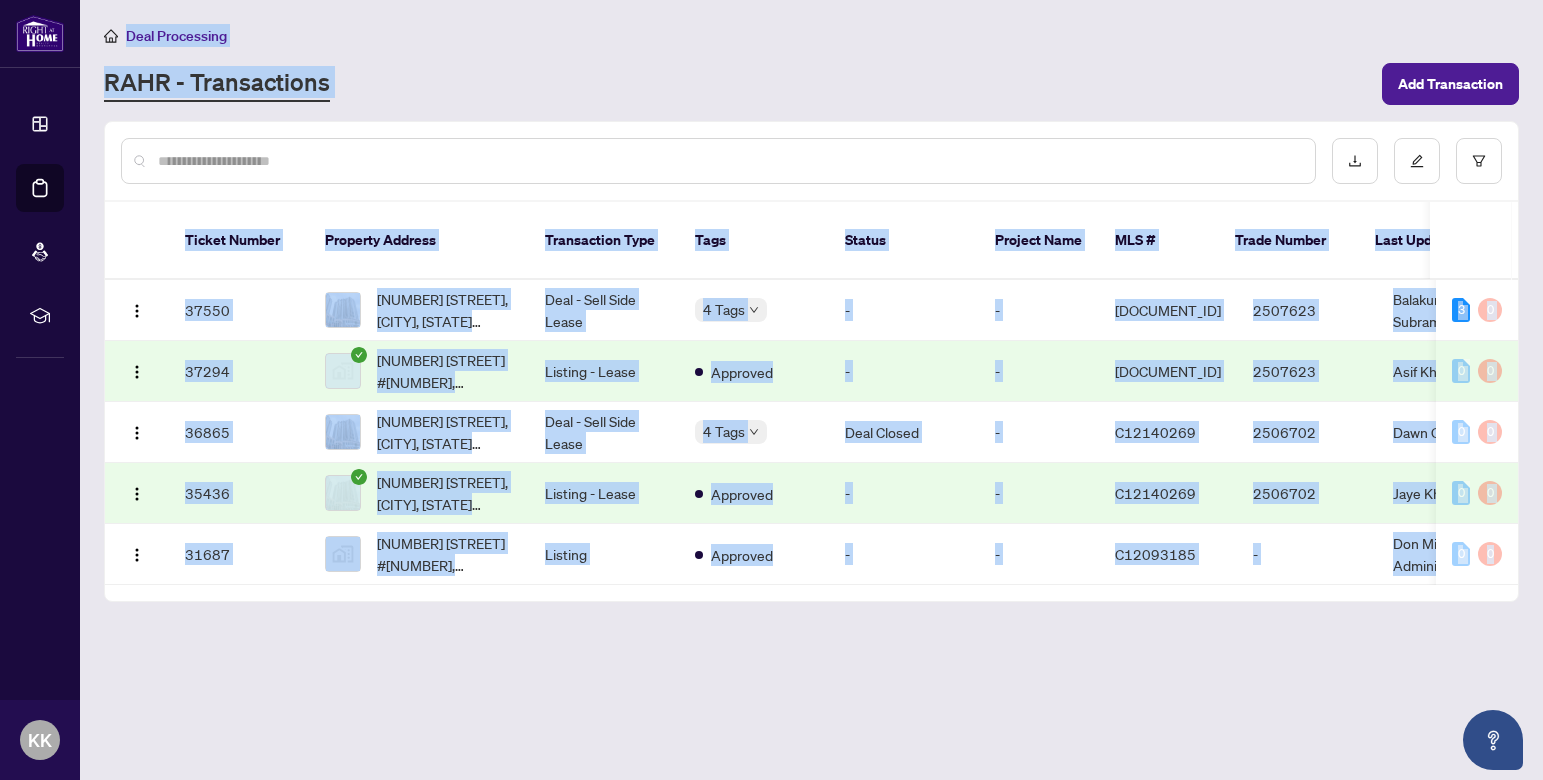 click at bounding box center [728, 161] 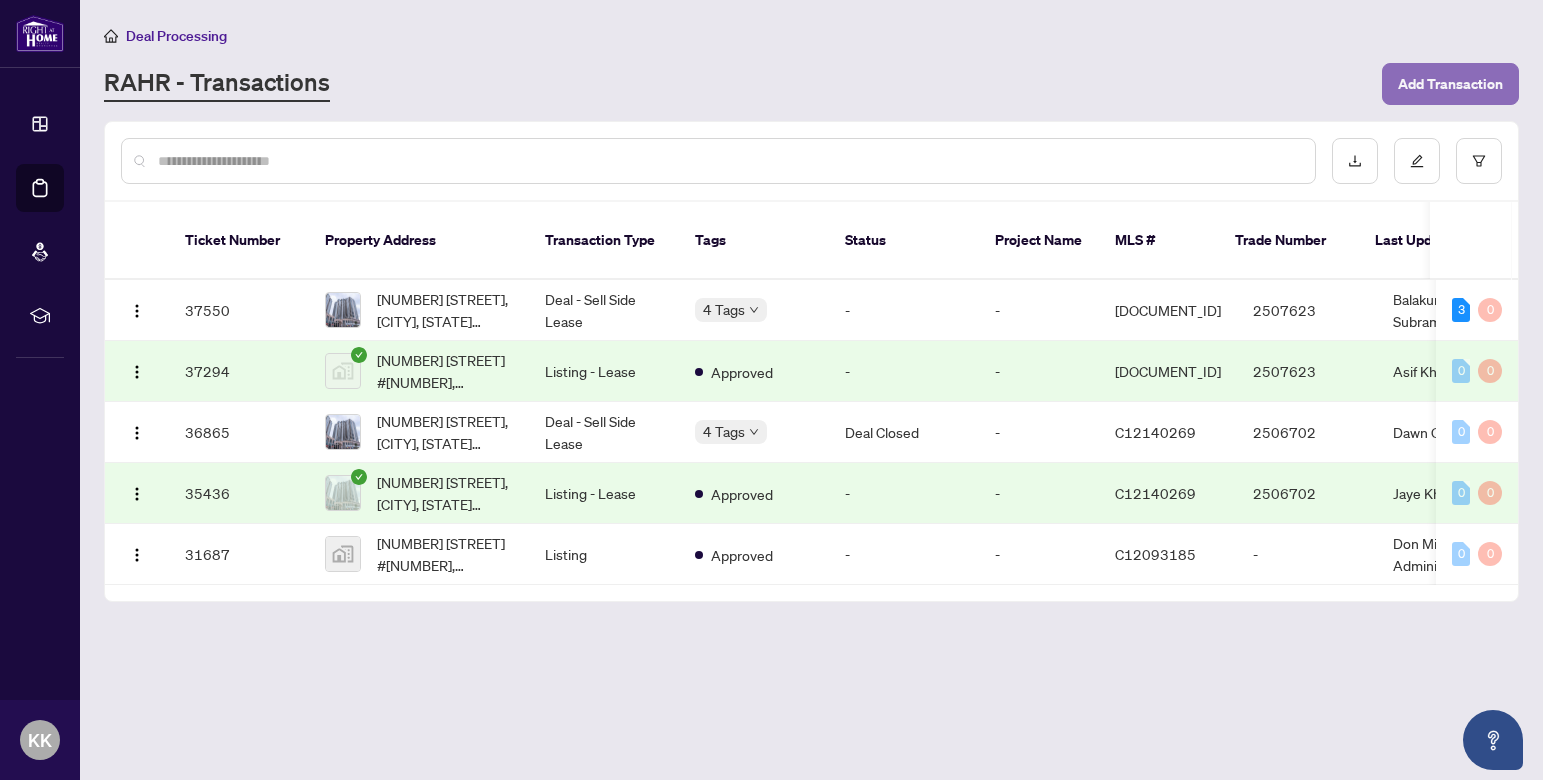 click on "Add Transaction" at bounding box center [1450, 84] 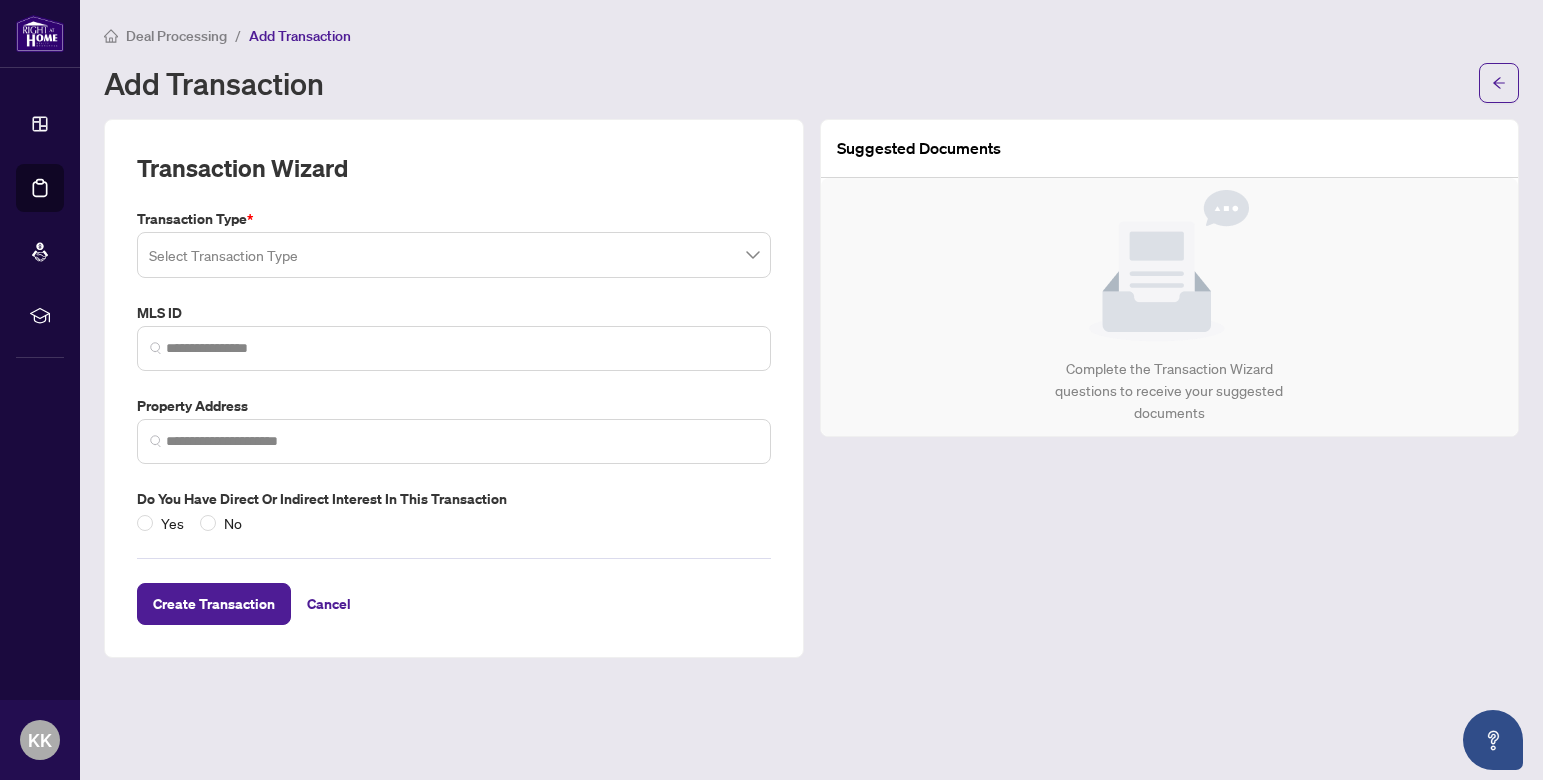 click at bounding box center (454, 255) 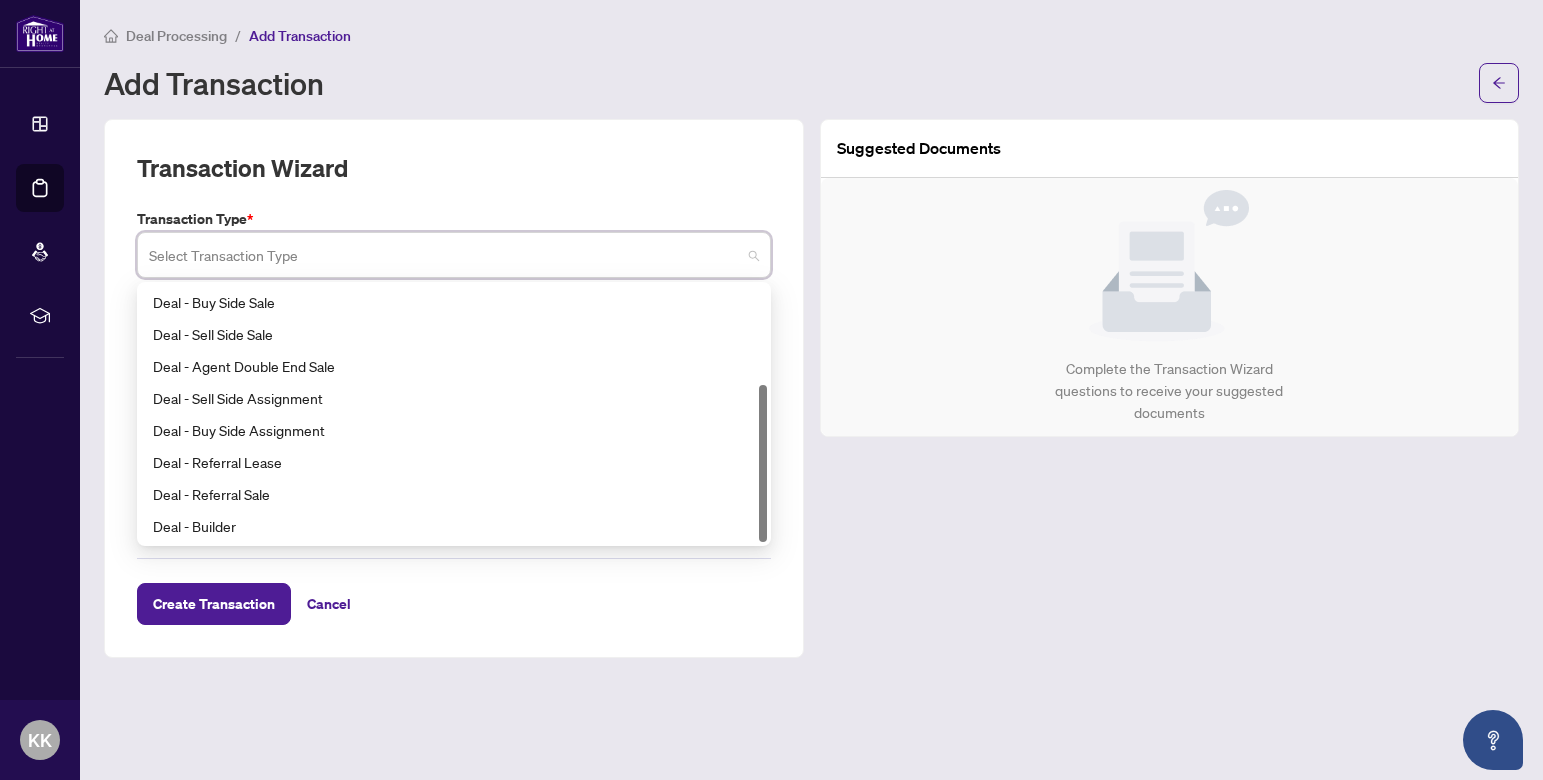 scroll, scrollTop: 0, scrollLeft: 0, axis: both 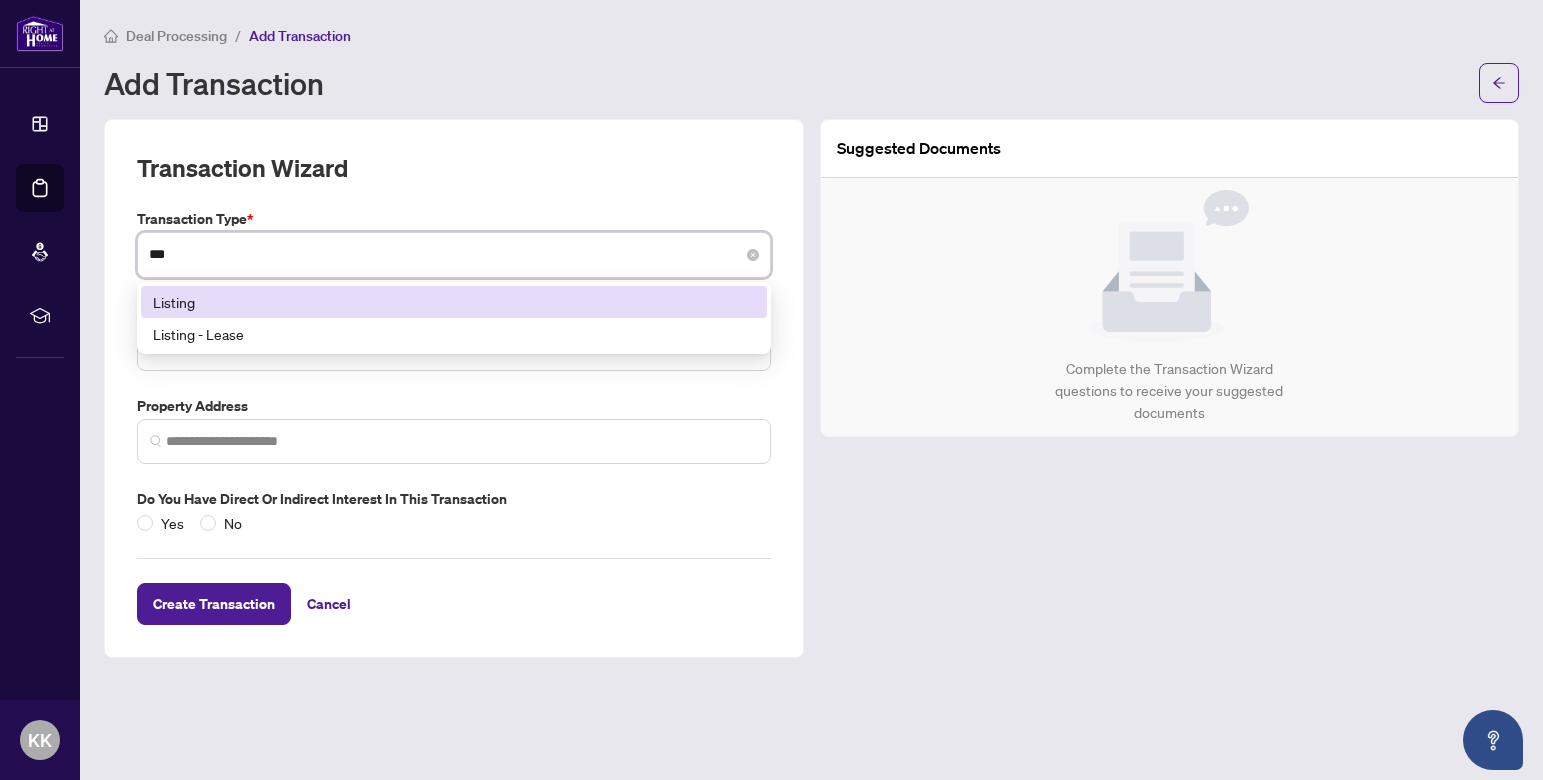 click on "***" at bounding box center [454, 255] 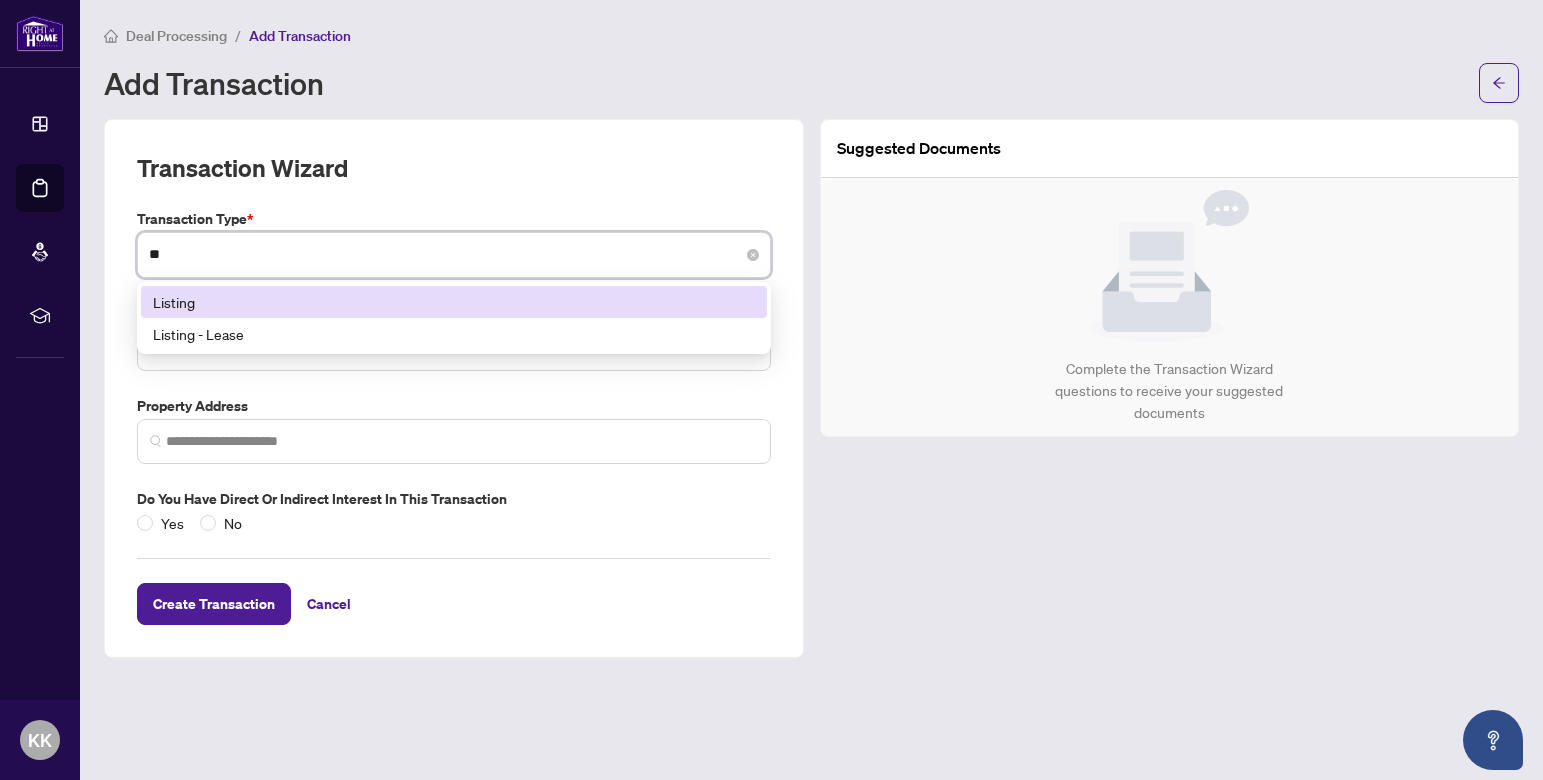 type on "*" 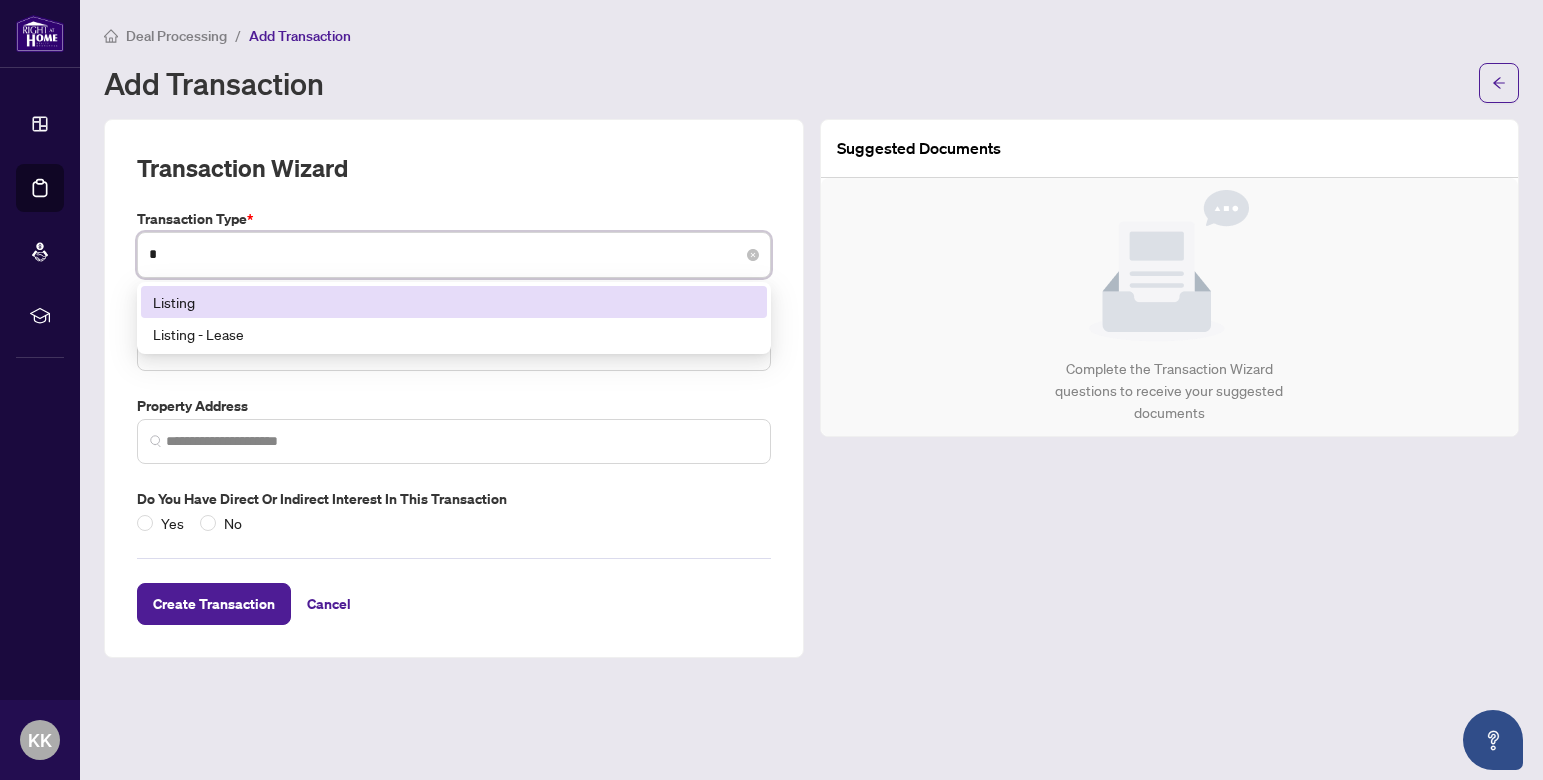 type 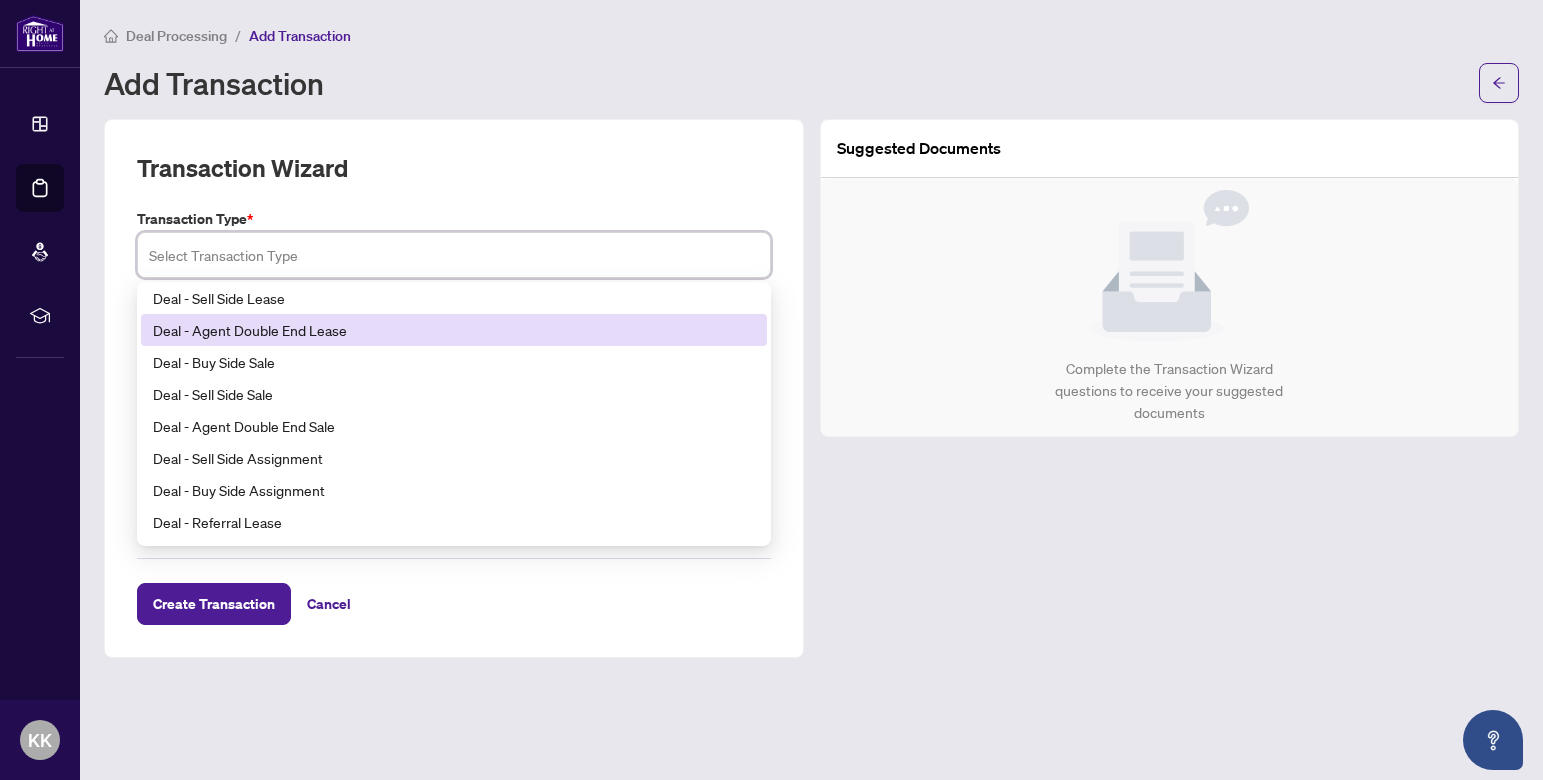 scroll, scrollTop: 0, scrollLeft: 0, axis: both 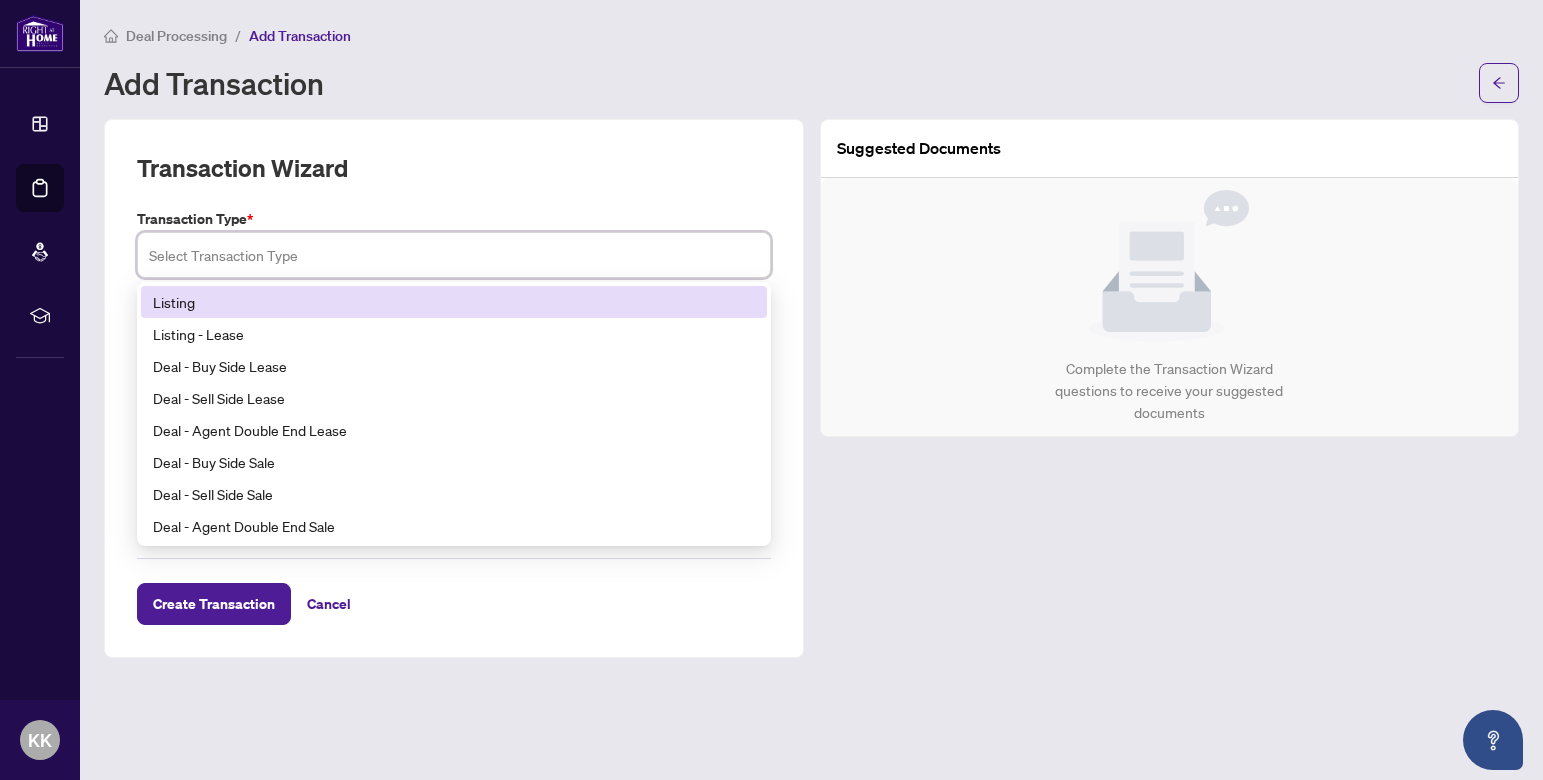 click on "Listing" at bounding box center [454, 302] 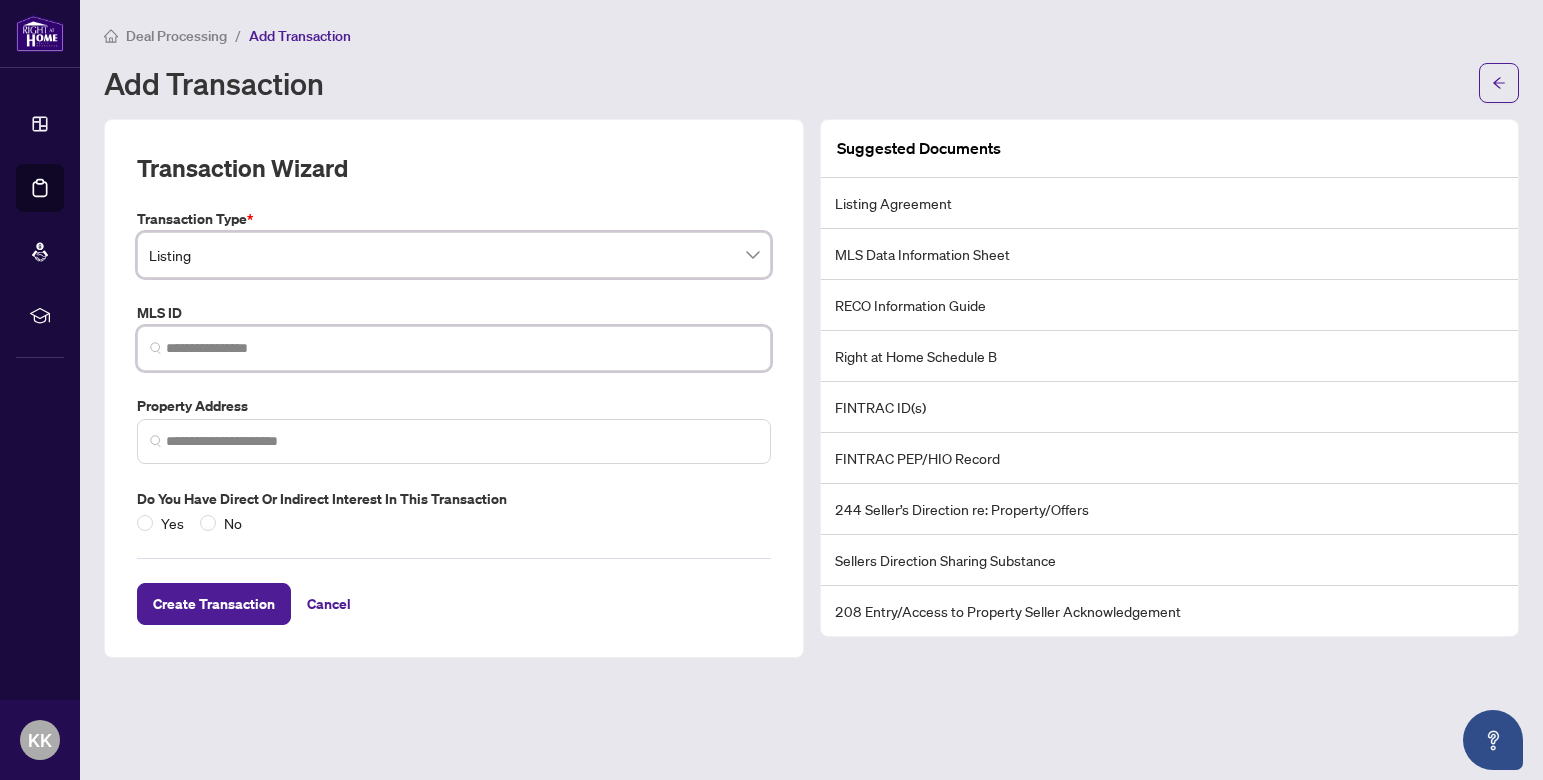 click at bounding box center (462, 348) 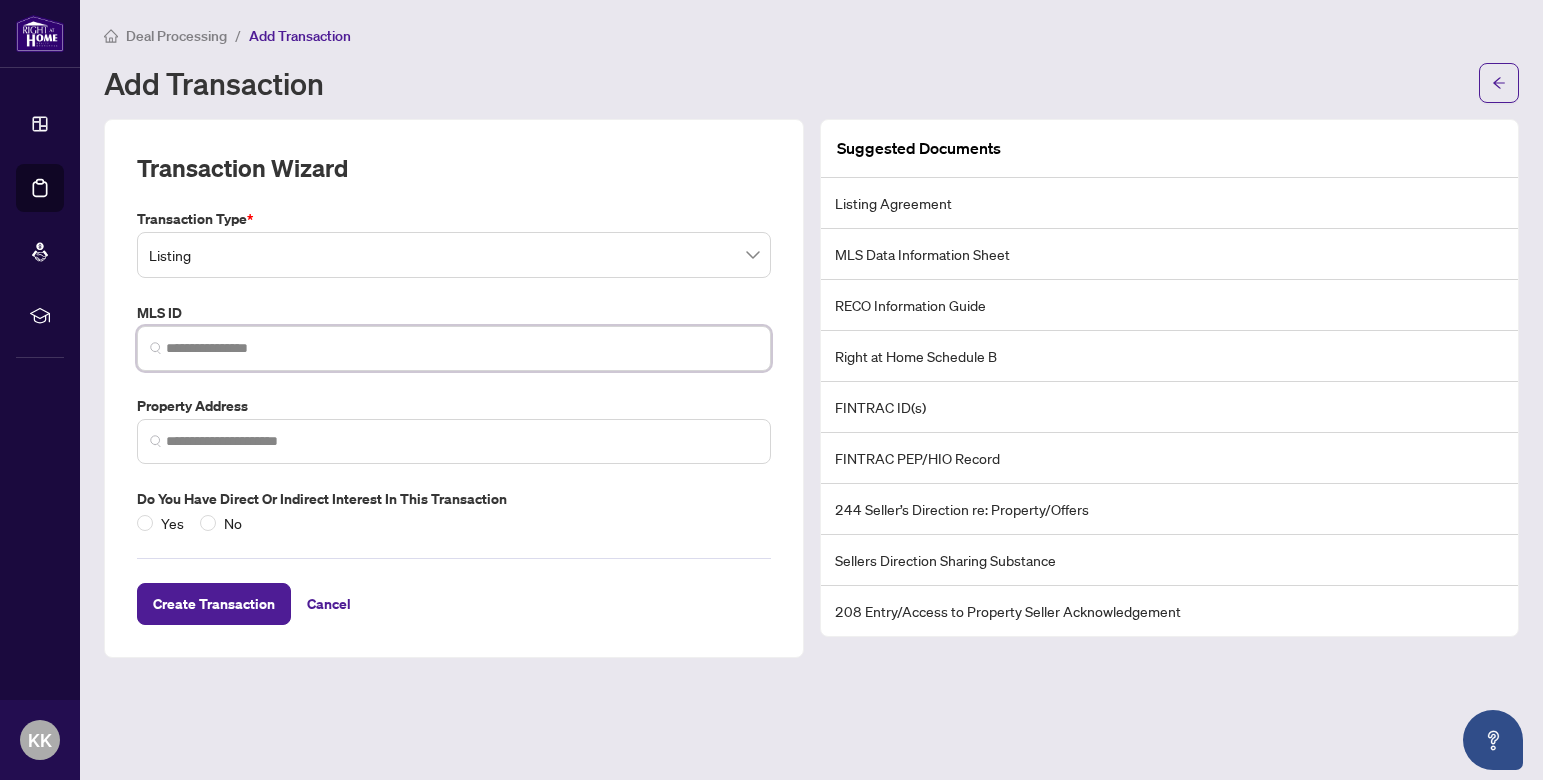 paste on "*********" 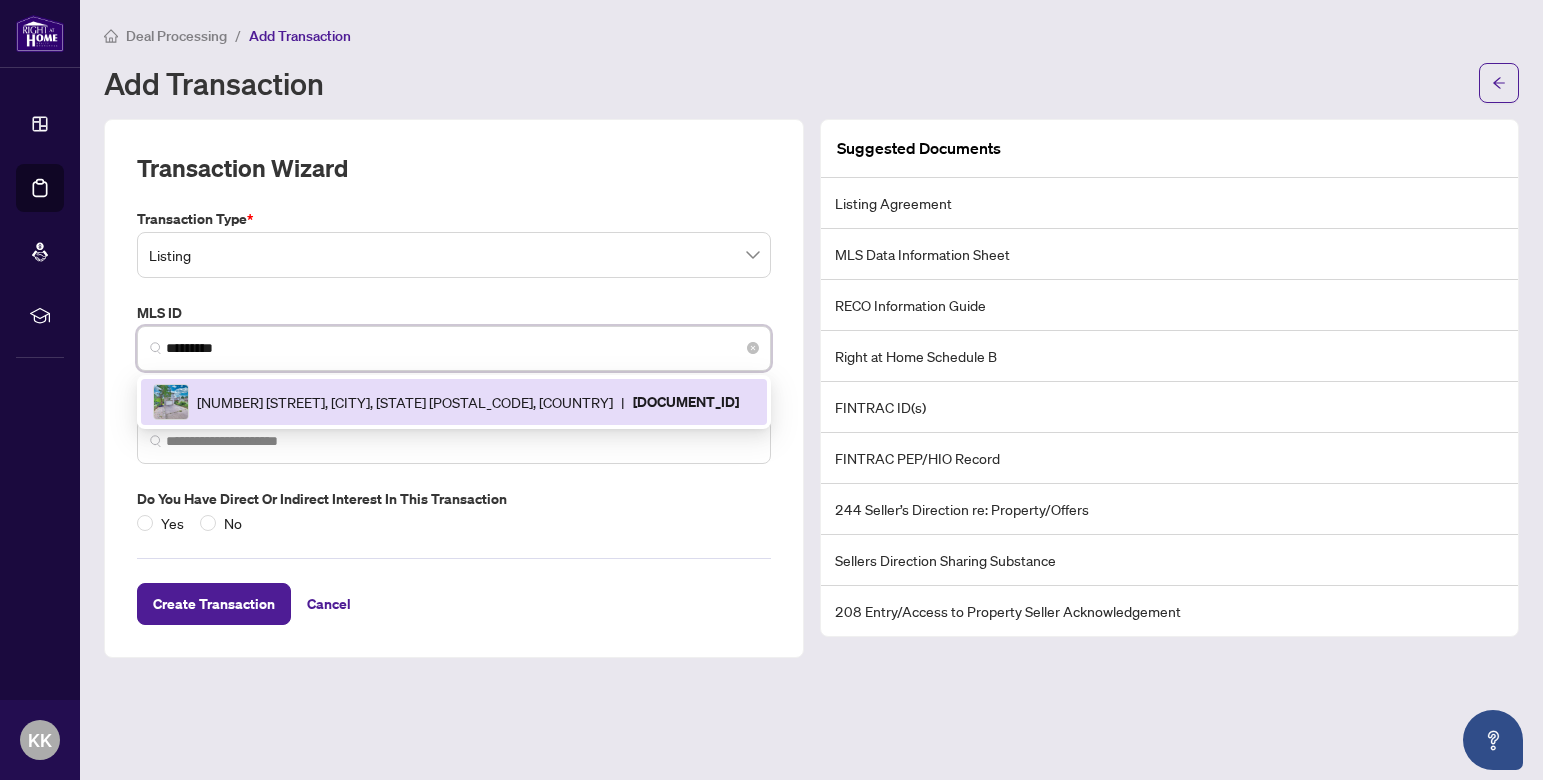 click on "[NUMBER] [STREET], [CITY], [STATE] [POSTAL_CODE], [COUNTRY]" at bounding box center (405, 402) 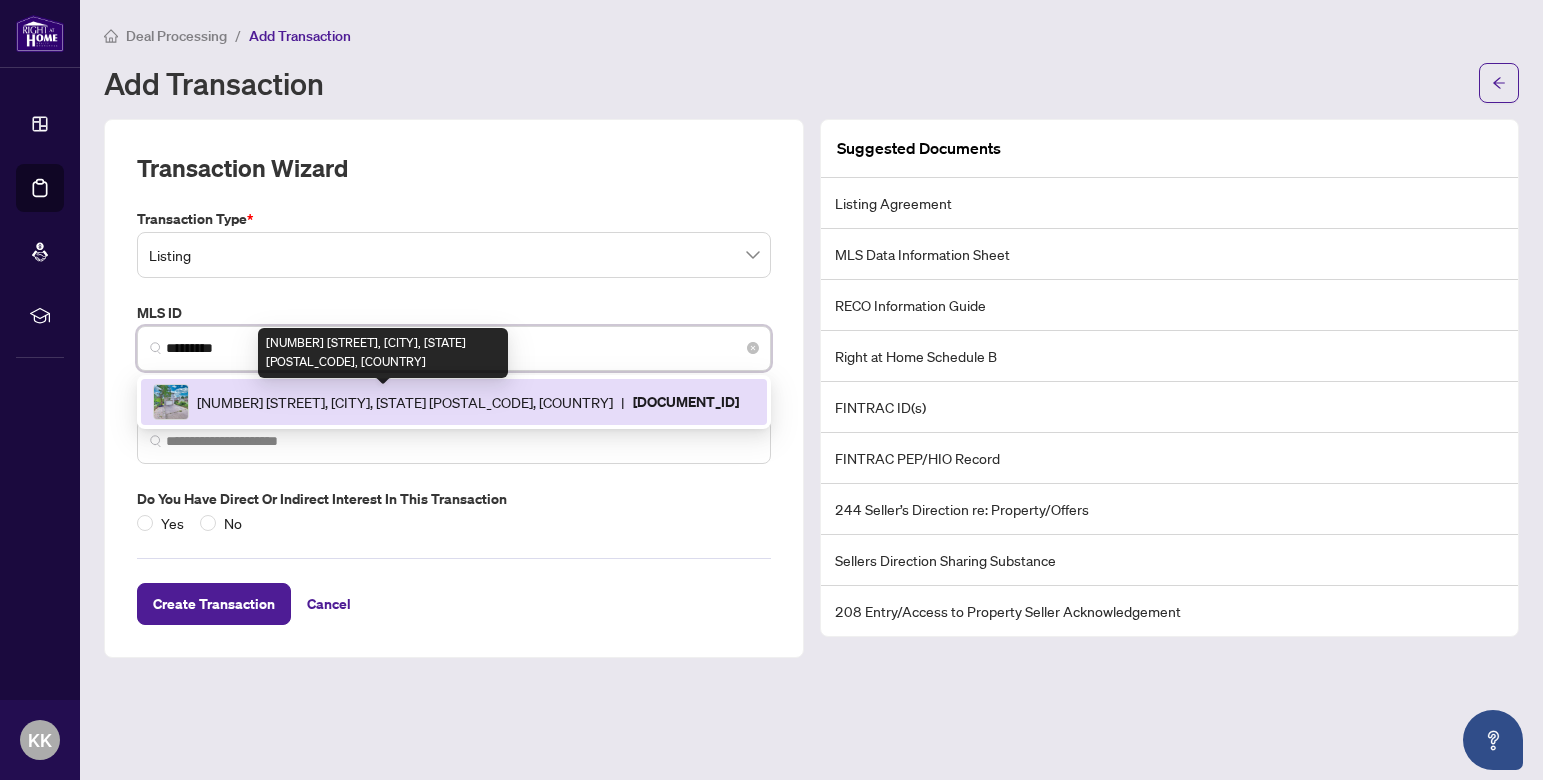 type on "**********" 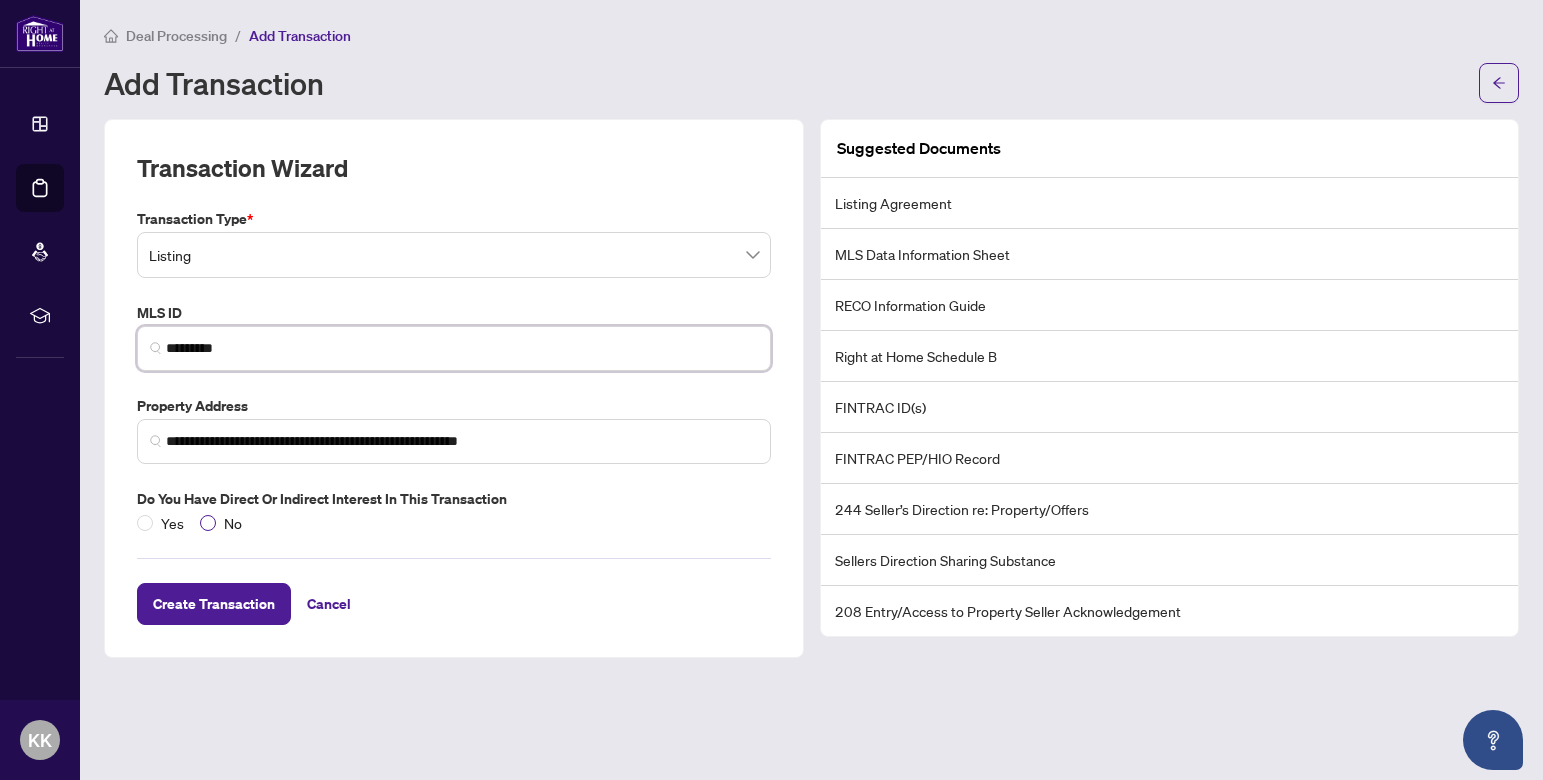 type on "*********" 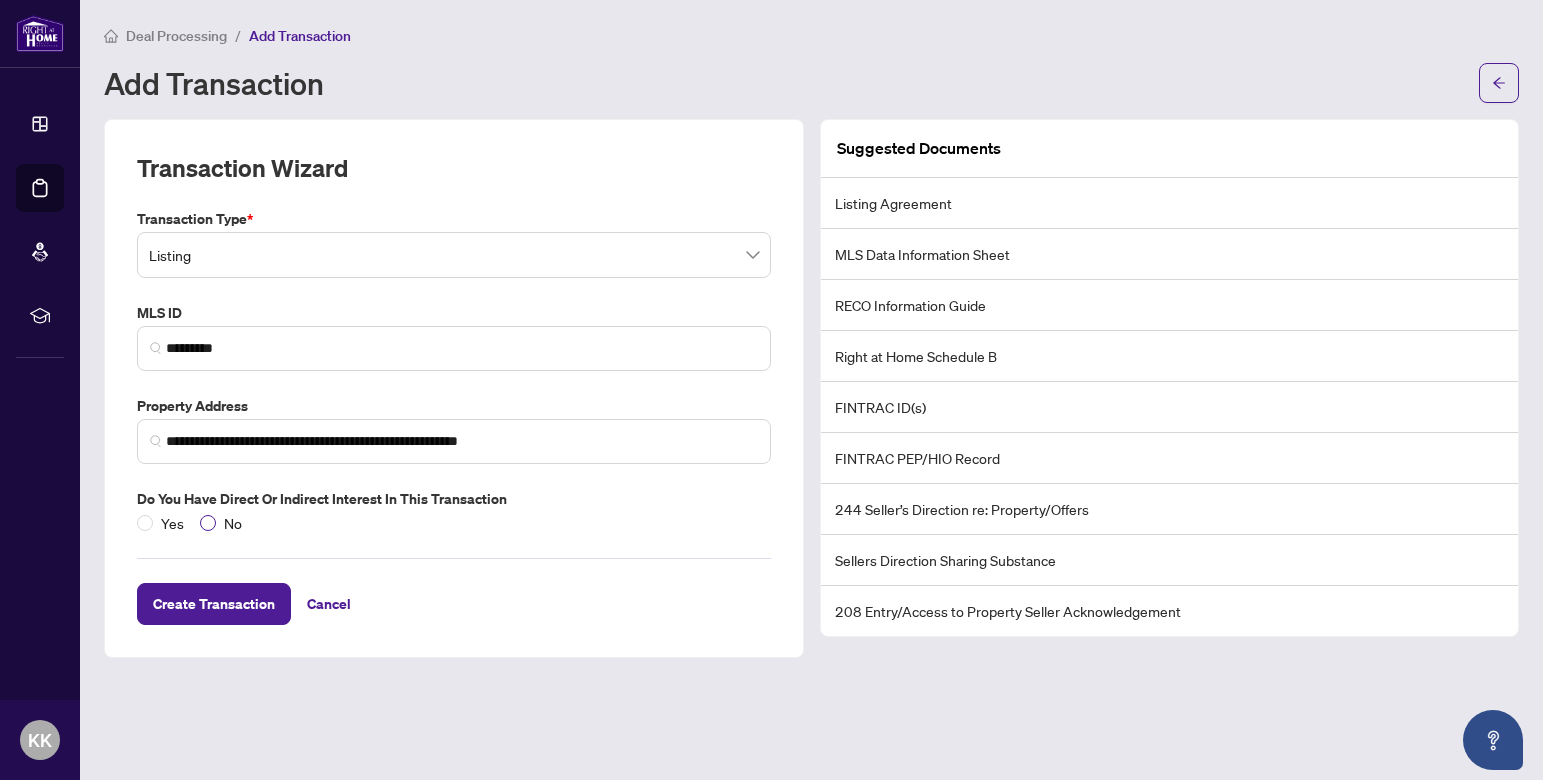 click on "No" at bounding box center [233, 523] 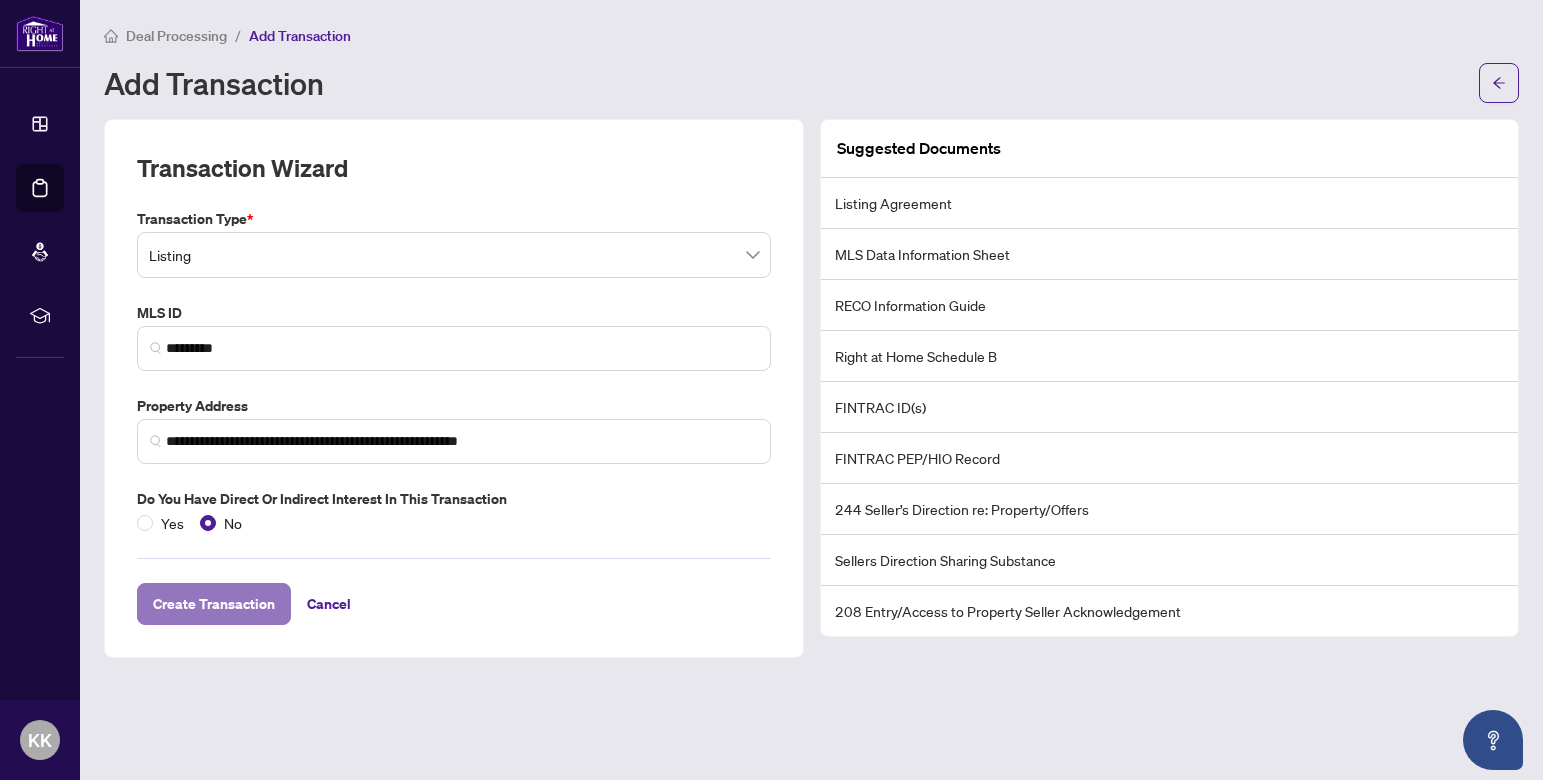 click on "Create Transaction" at bounding box center [214, 604] 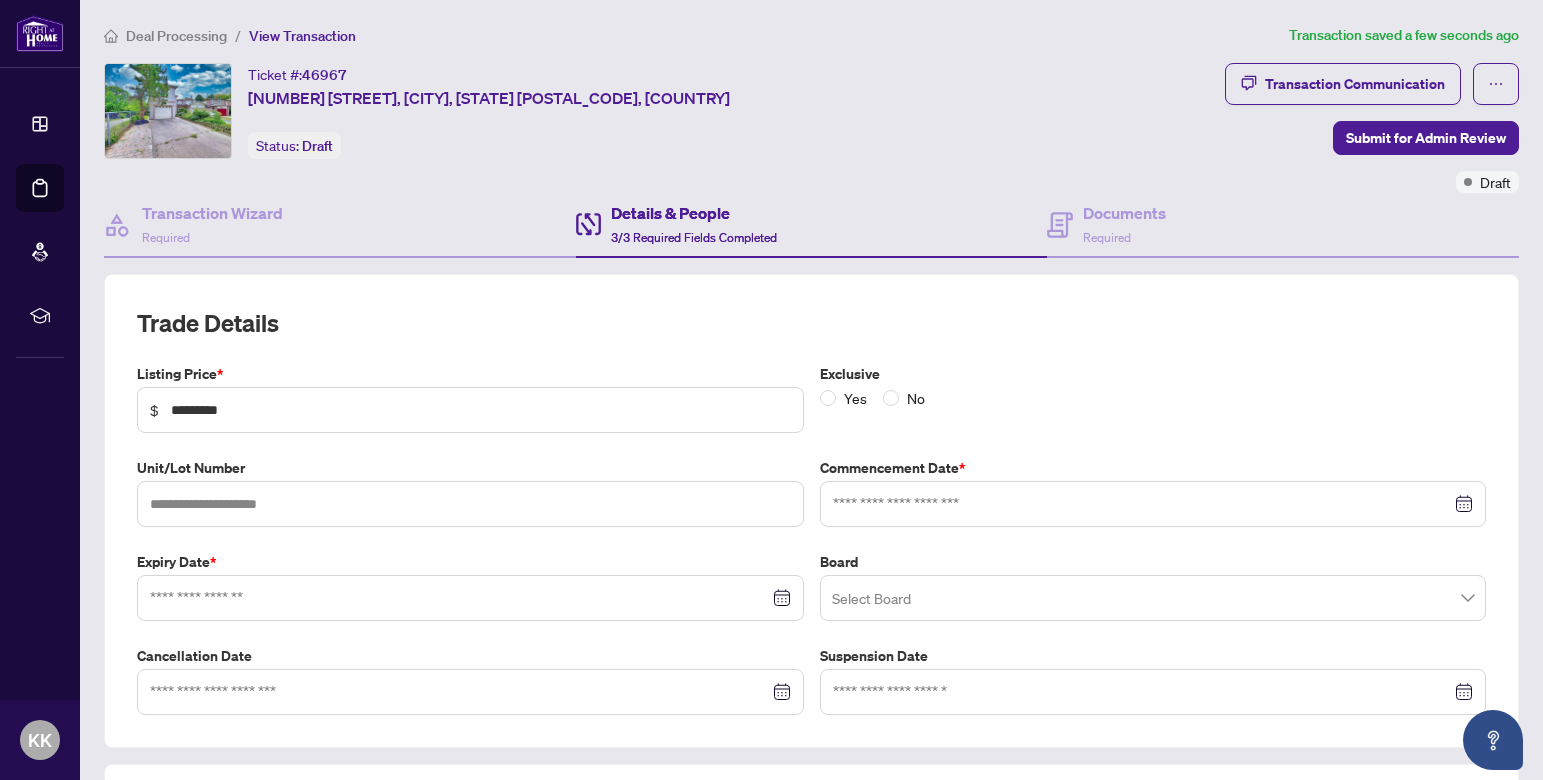 type on "**********" 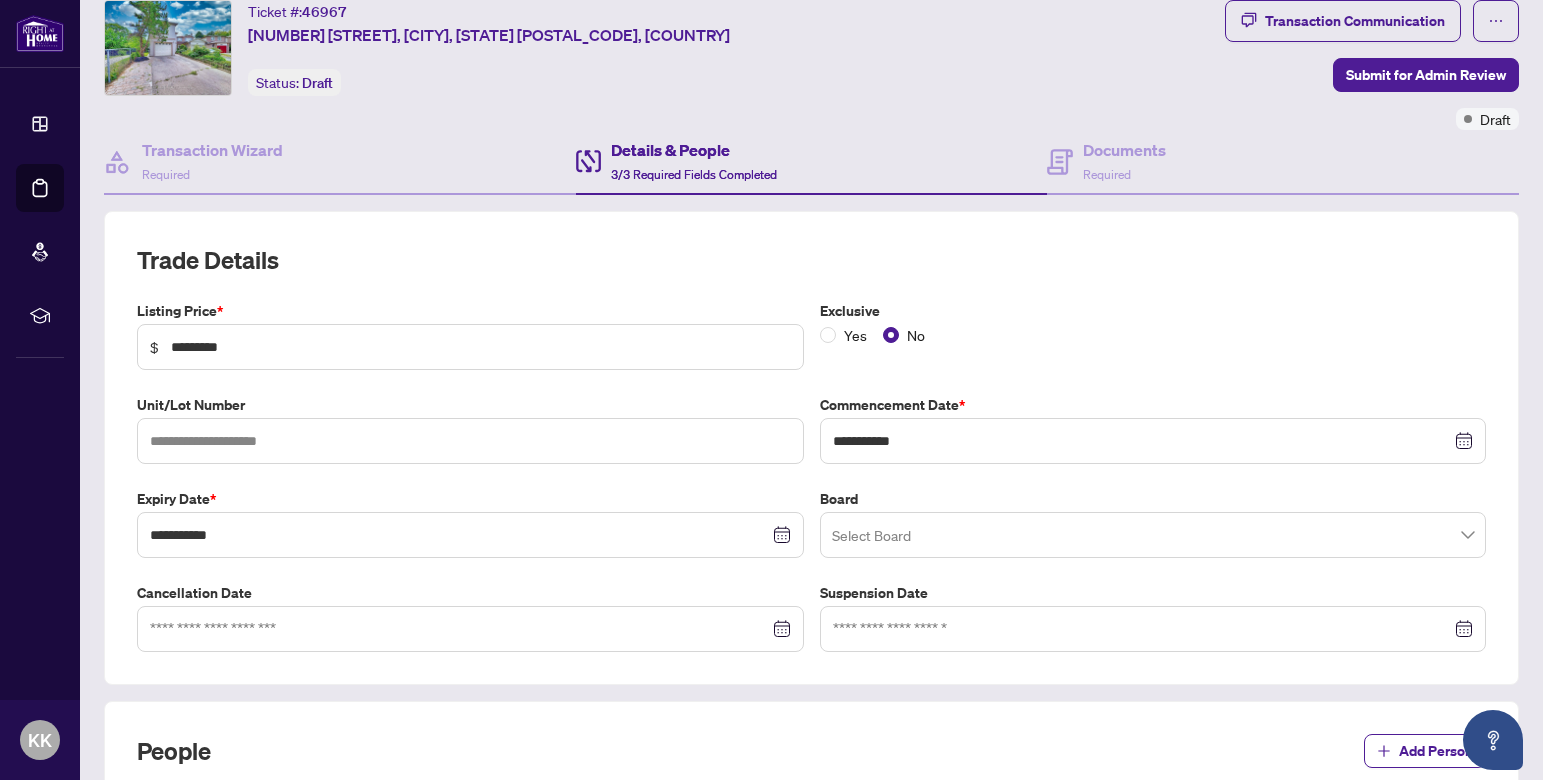 scroll, scrollTop: 100, scrollLeft: 0, axis: vertical 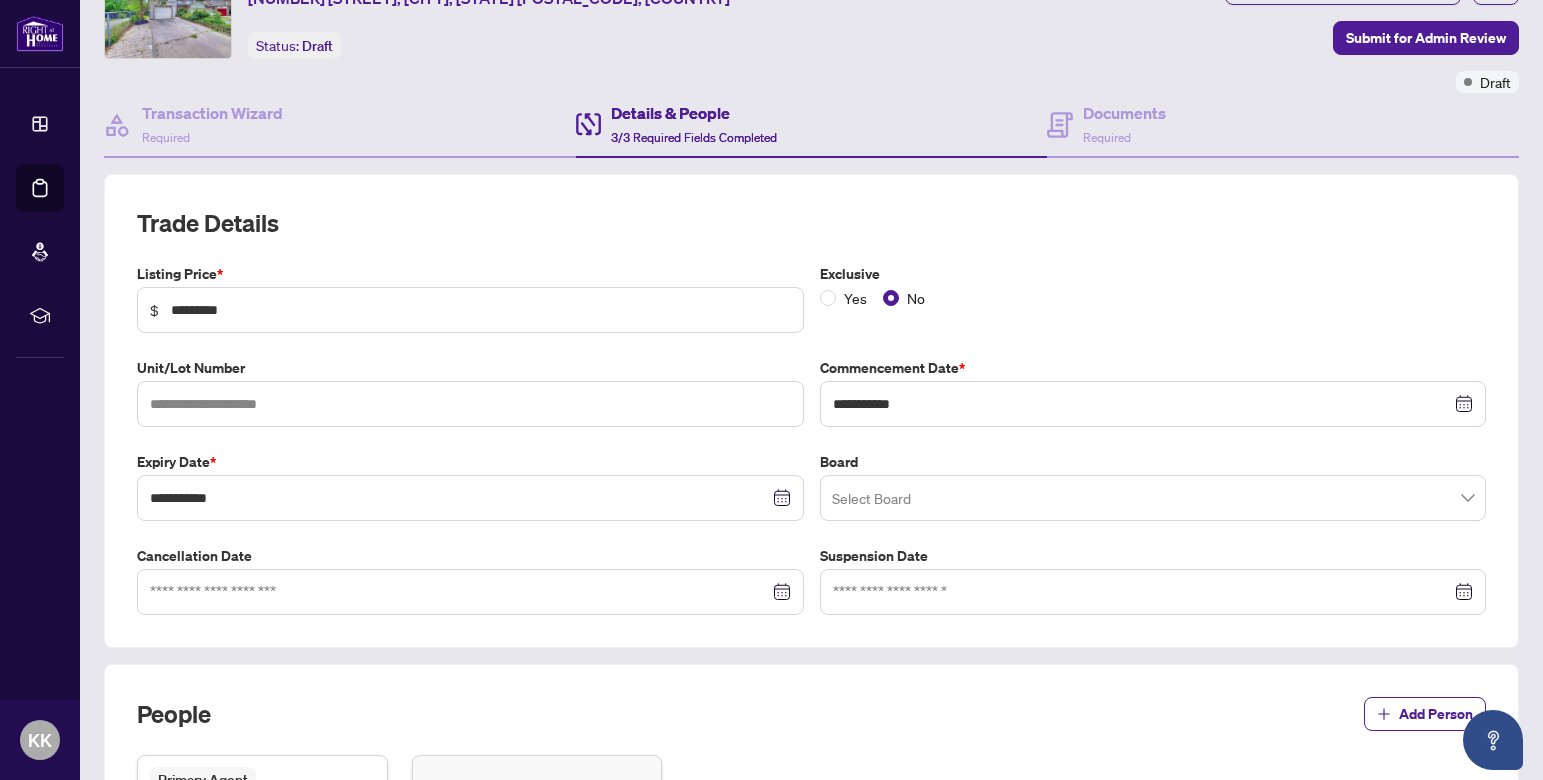 click at bounding box center (1153, 498) 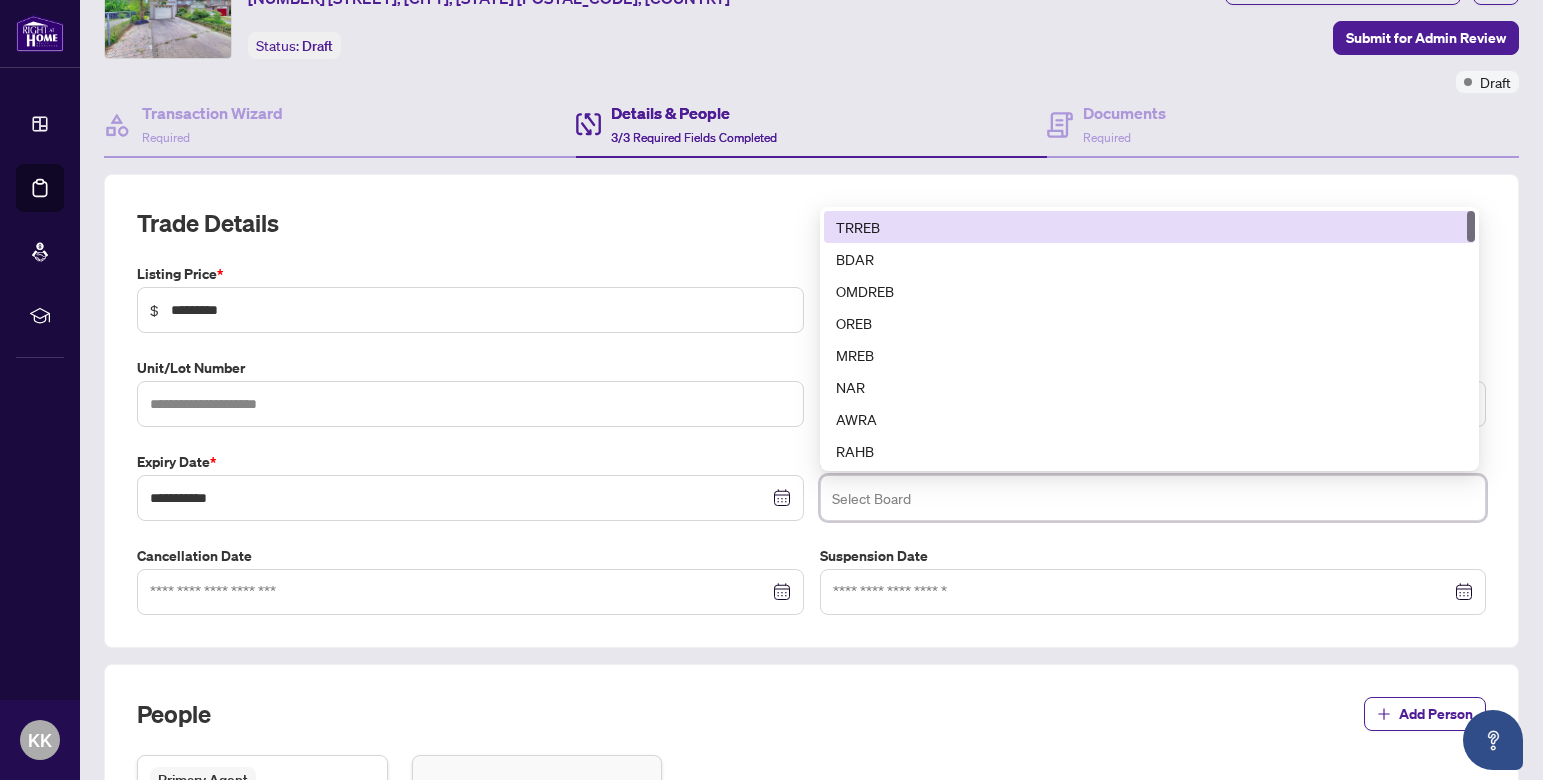click on "TRREB" at bounding box center (1149, 227) 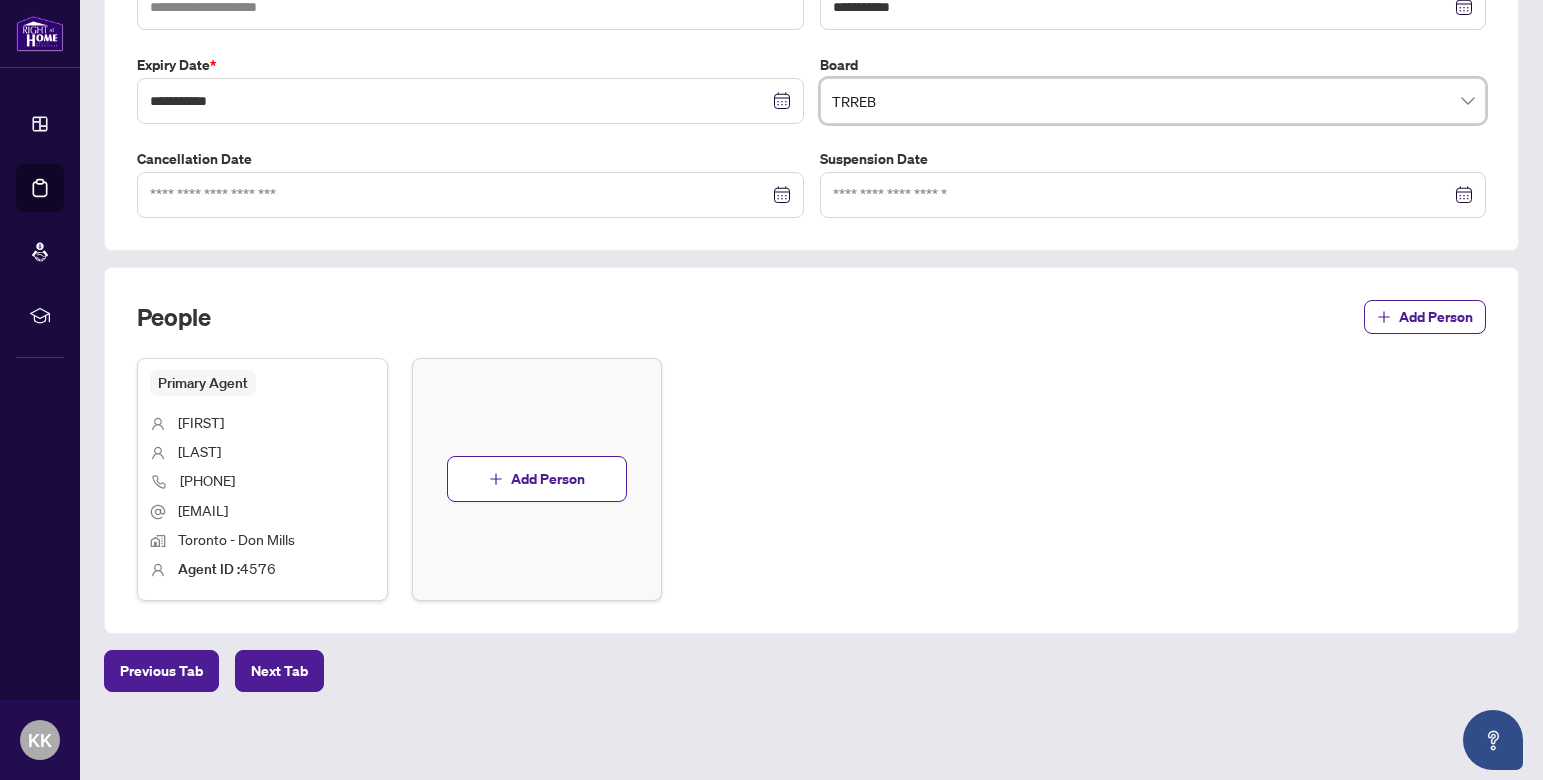 scroll, scrollTop: 501, scrollLeft: 0, axis: vertical 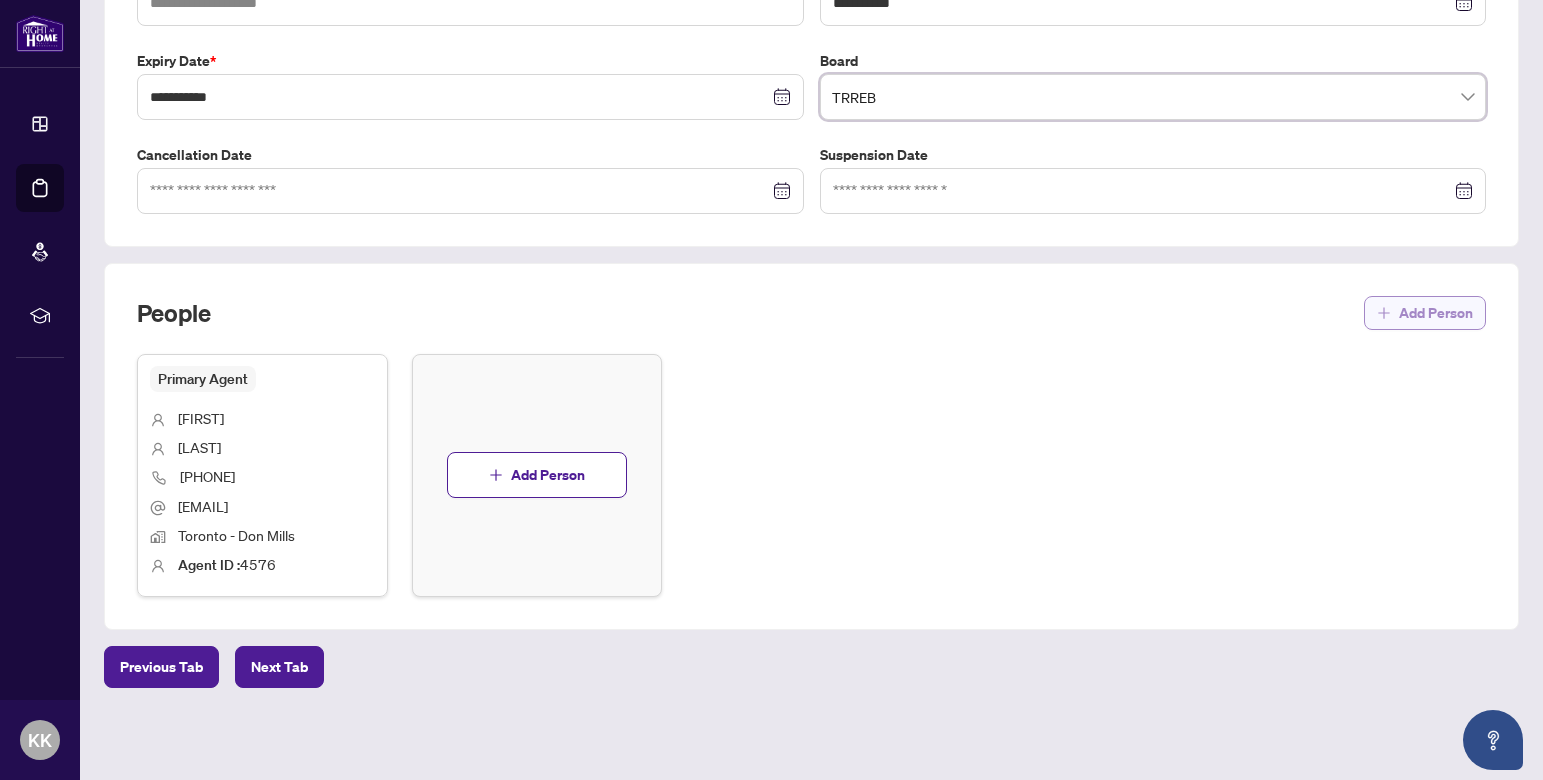 click on "Add Person" at bounding box center [1436, 313] 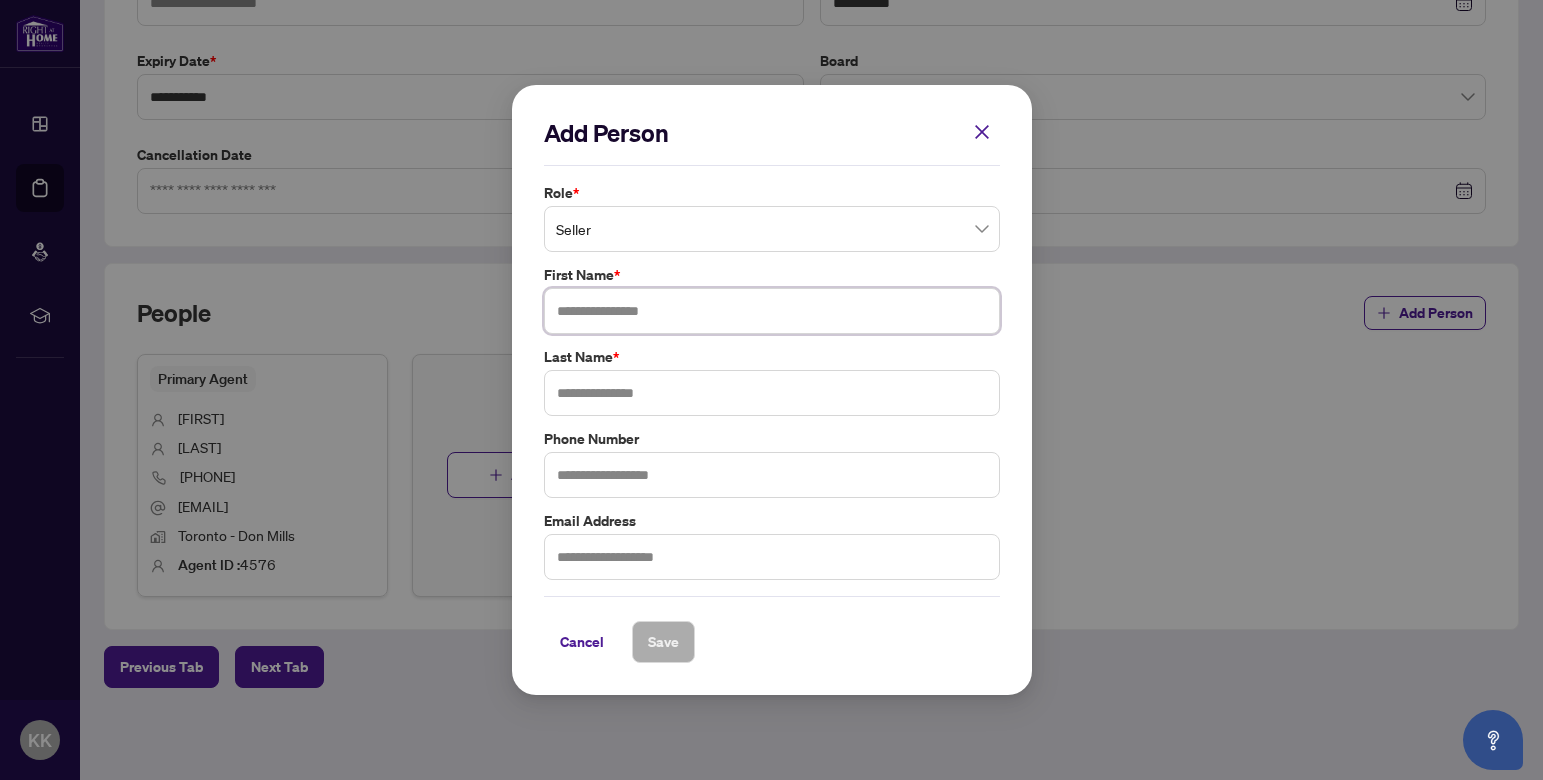 click at bounding box center [772, 311] 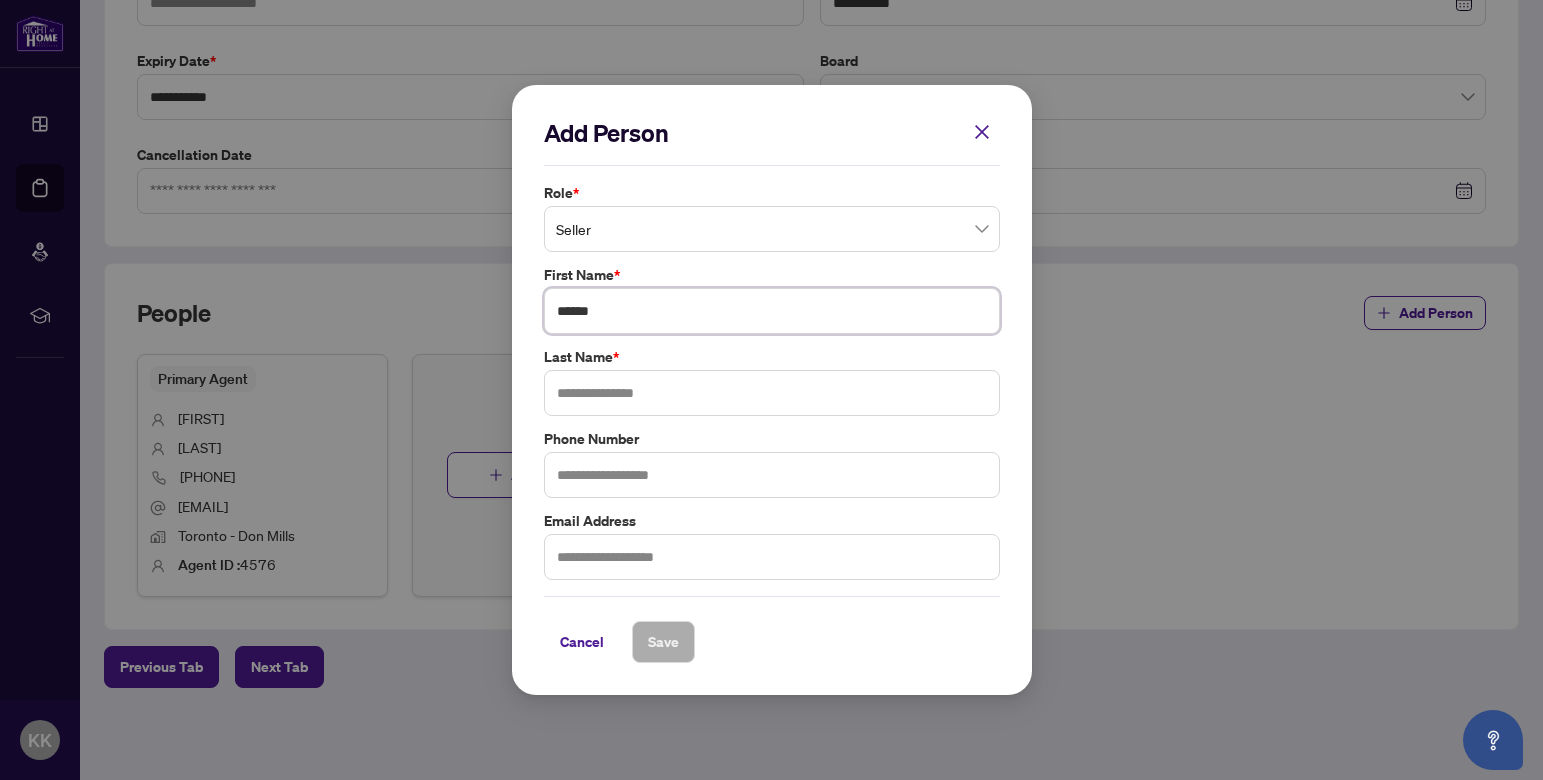 type on "******" 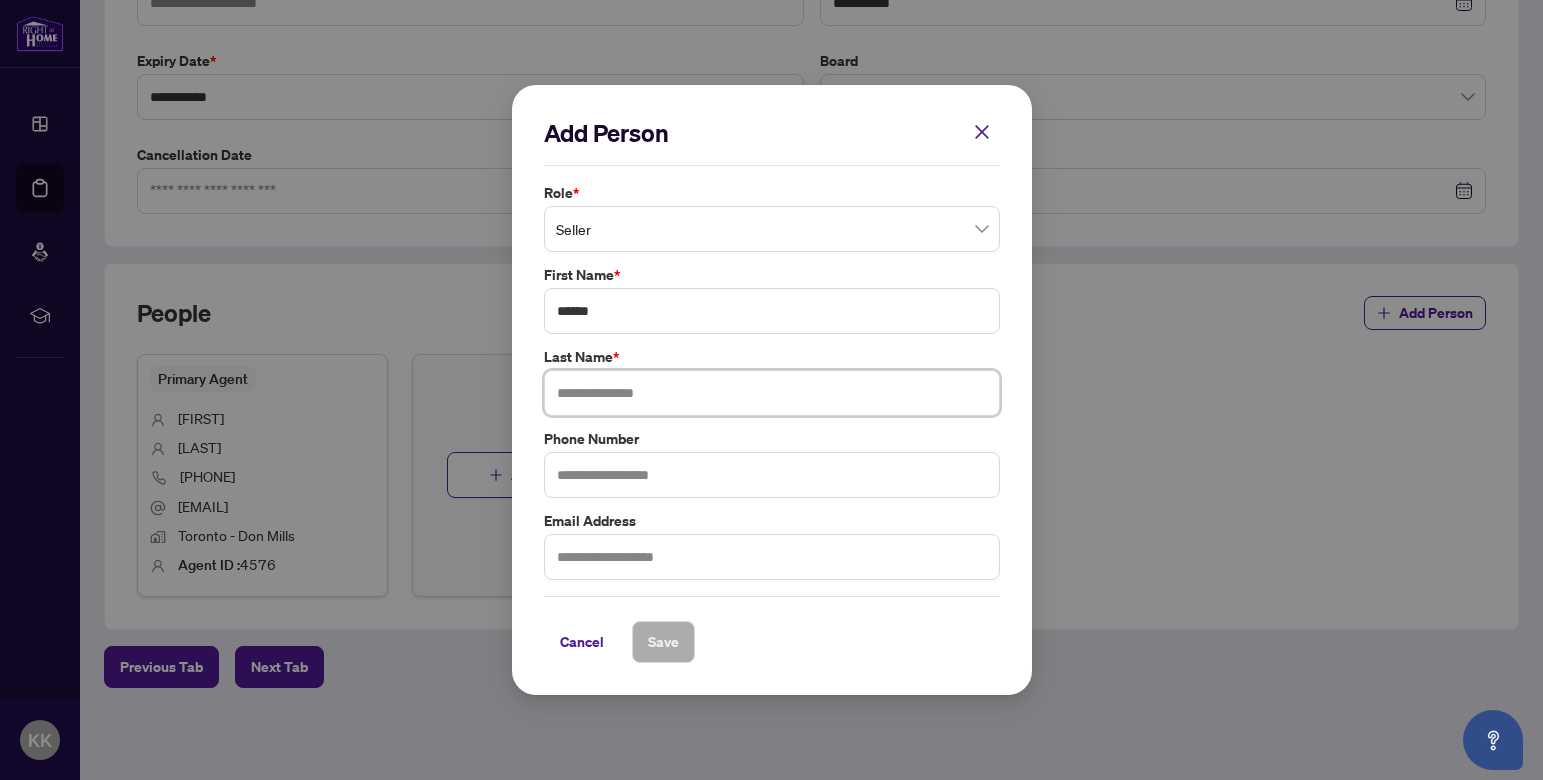 click at bounding box center [772, 393] 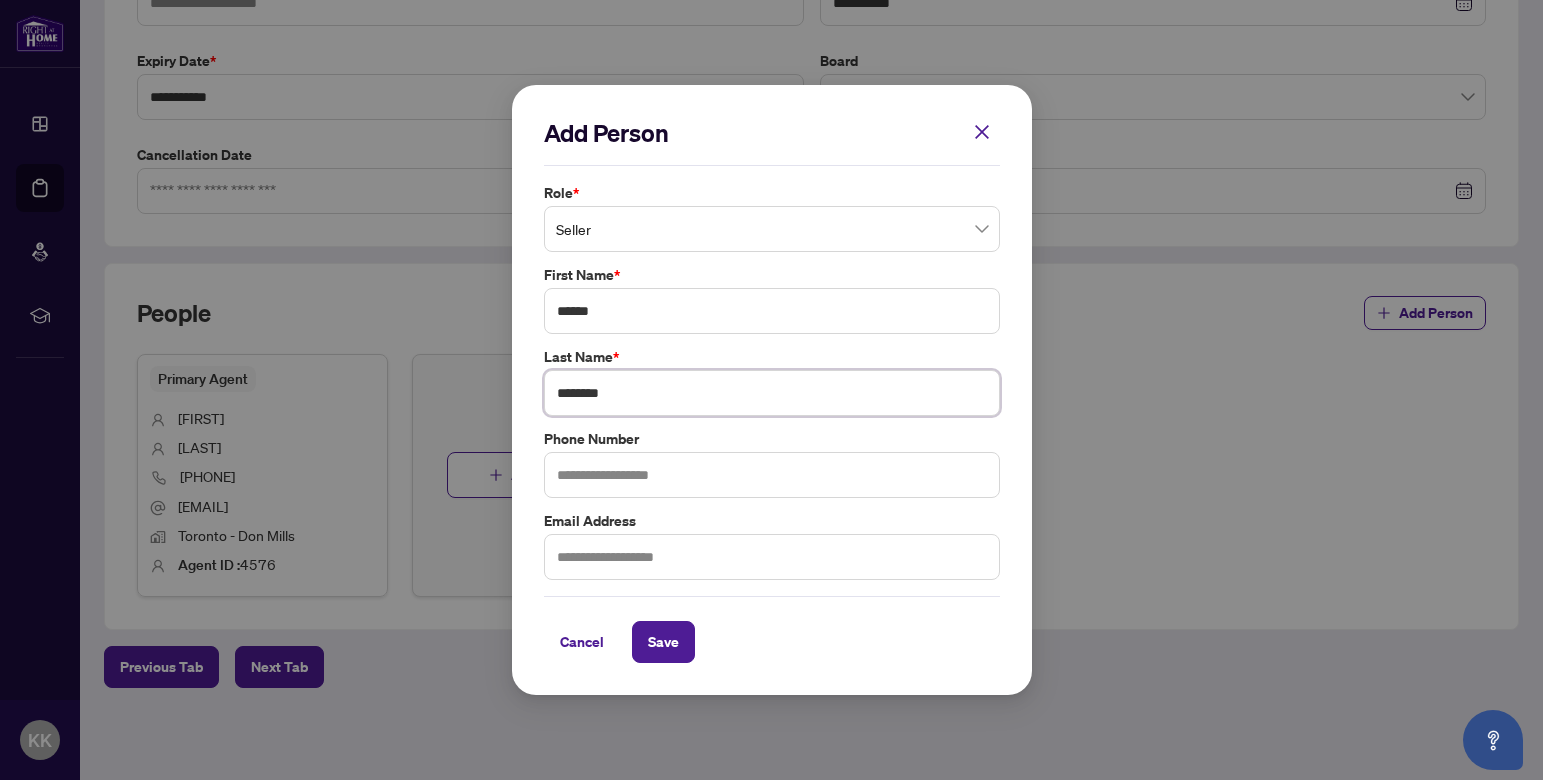 type on "********" 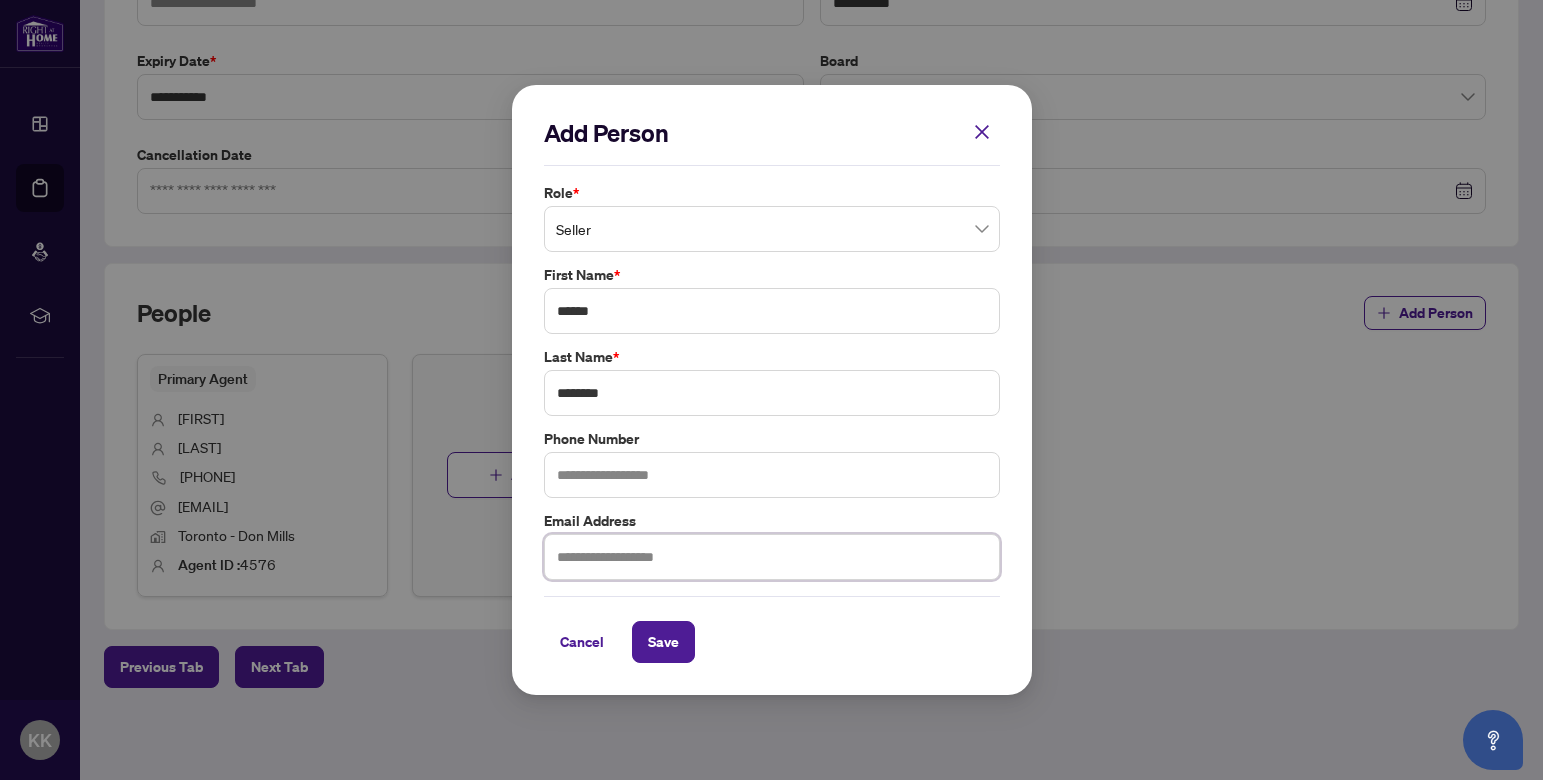 click at bounding box center [772, 557] 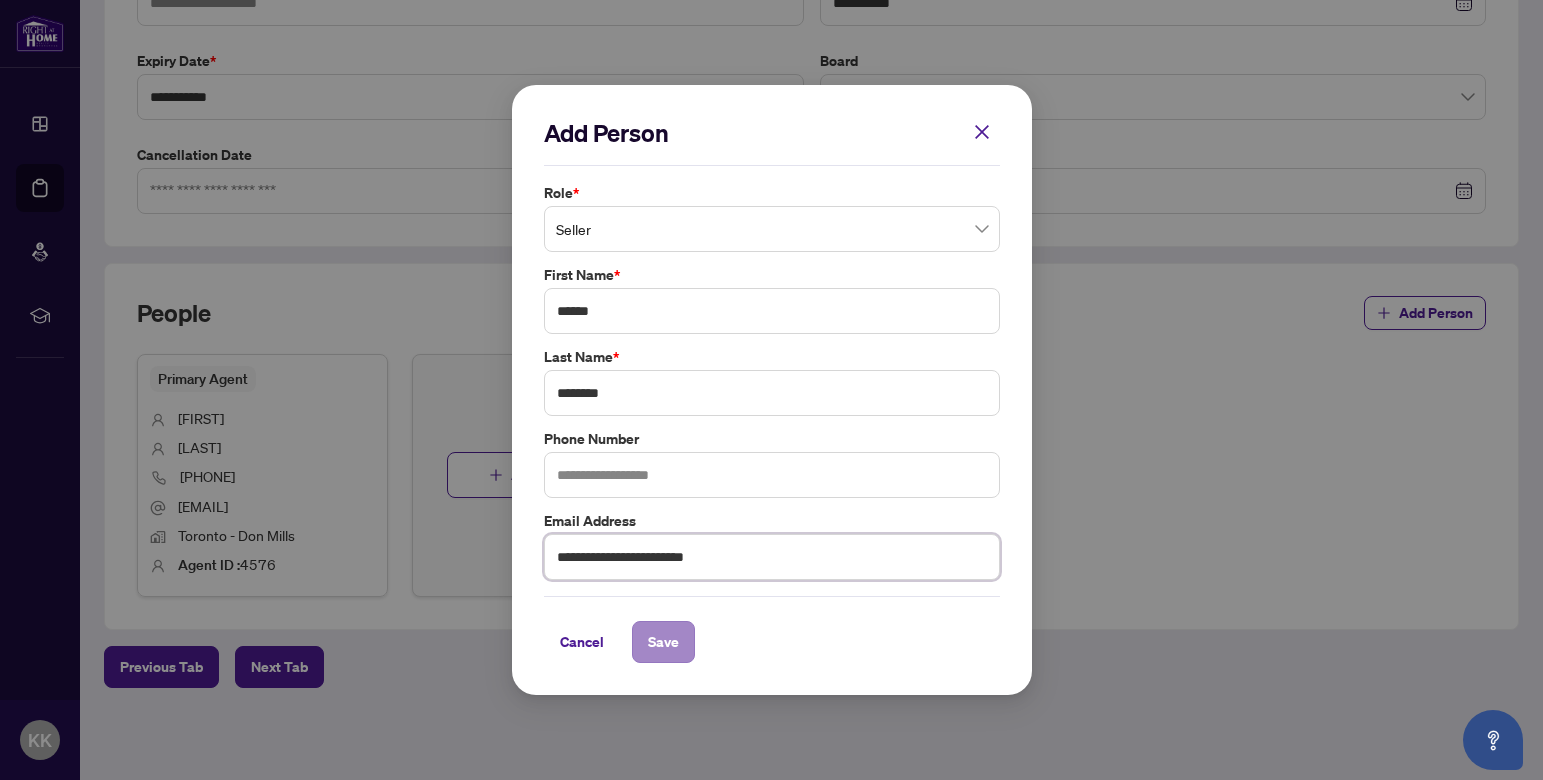 type on "**********" 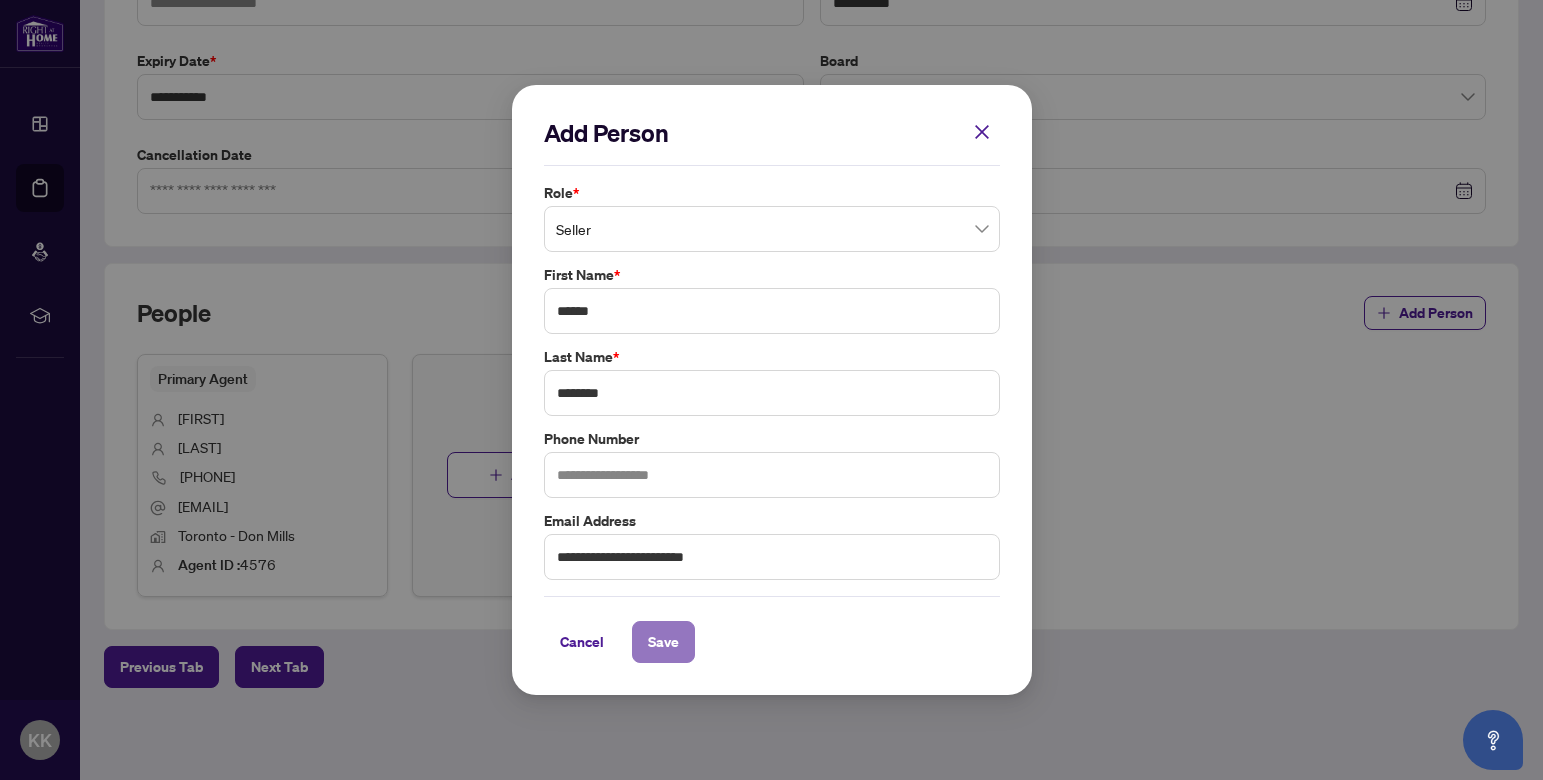 click on "Save" at bounding box center [663, 642] 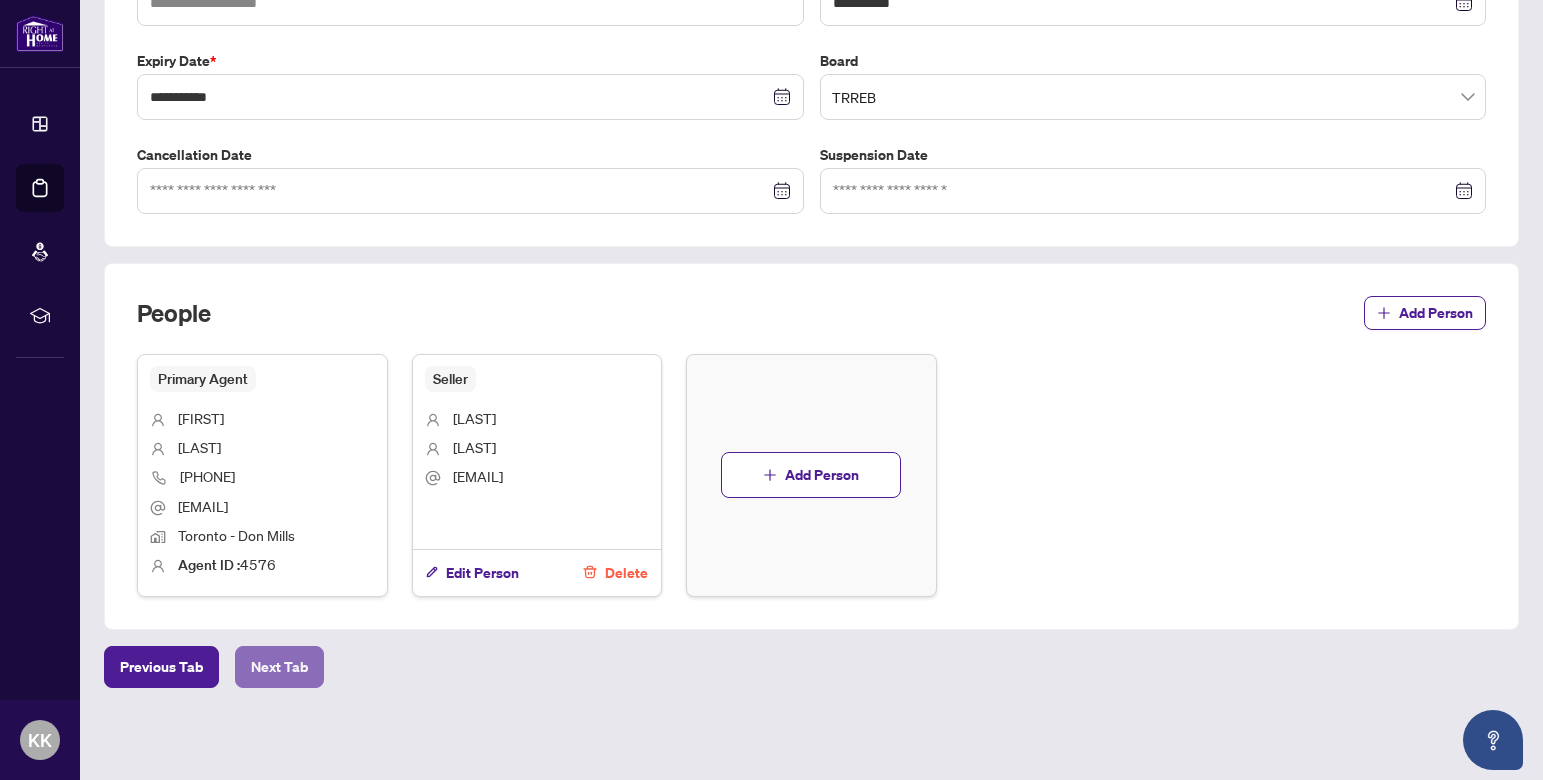 click on "Next Tab" at bounding box center [279, 667] 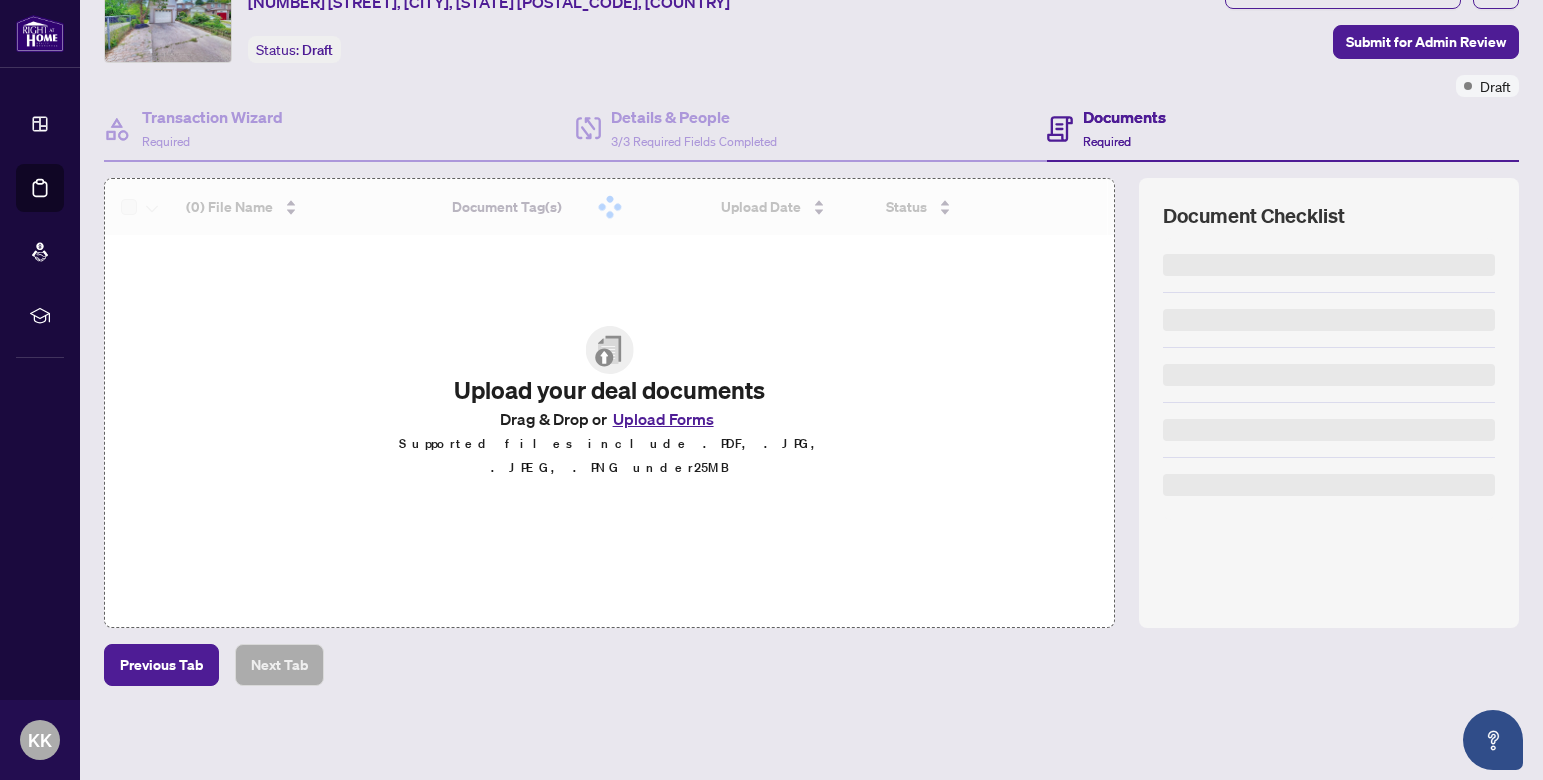 scroll, scrollTop: 0, scrollLeft: 0, axis: both 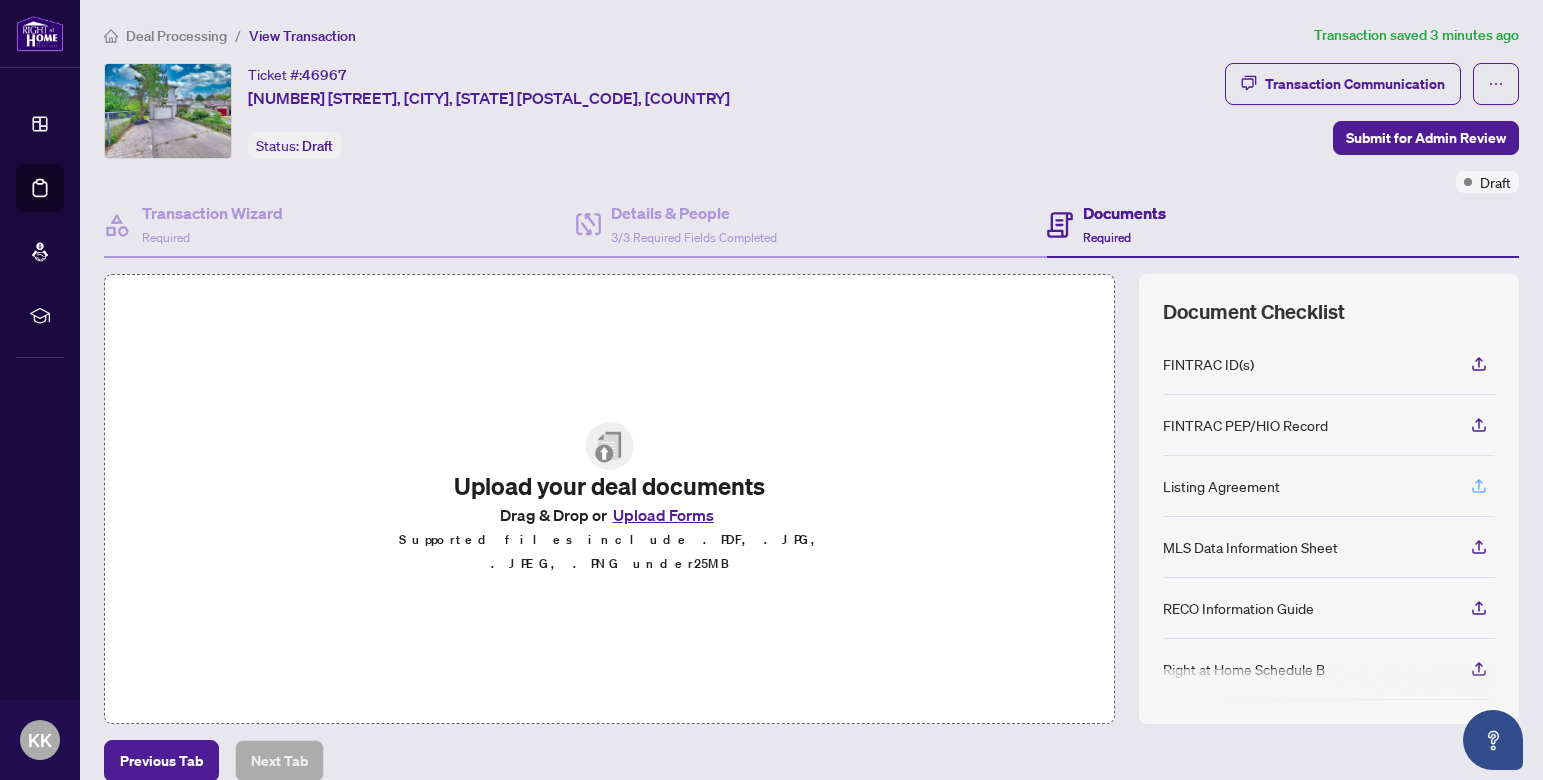 click 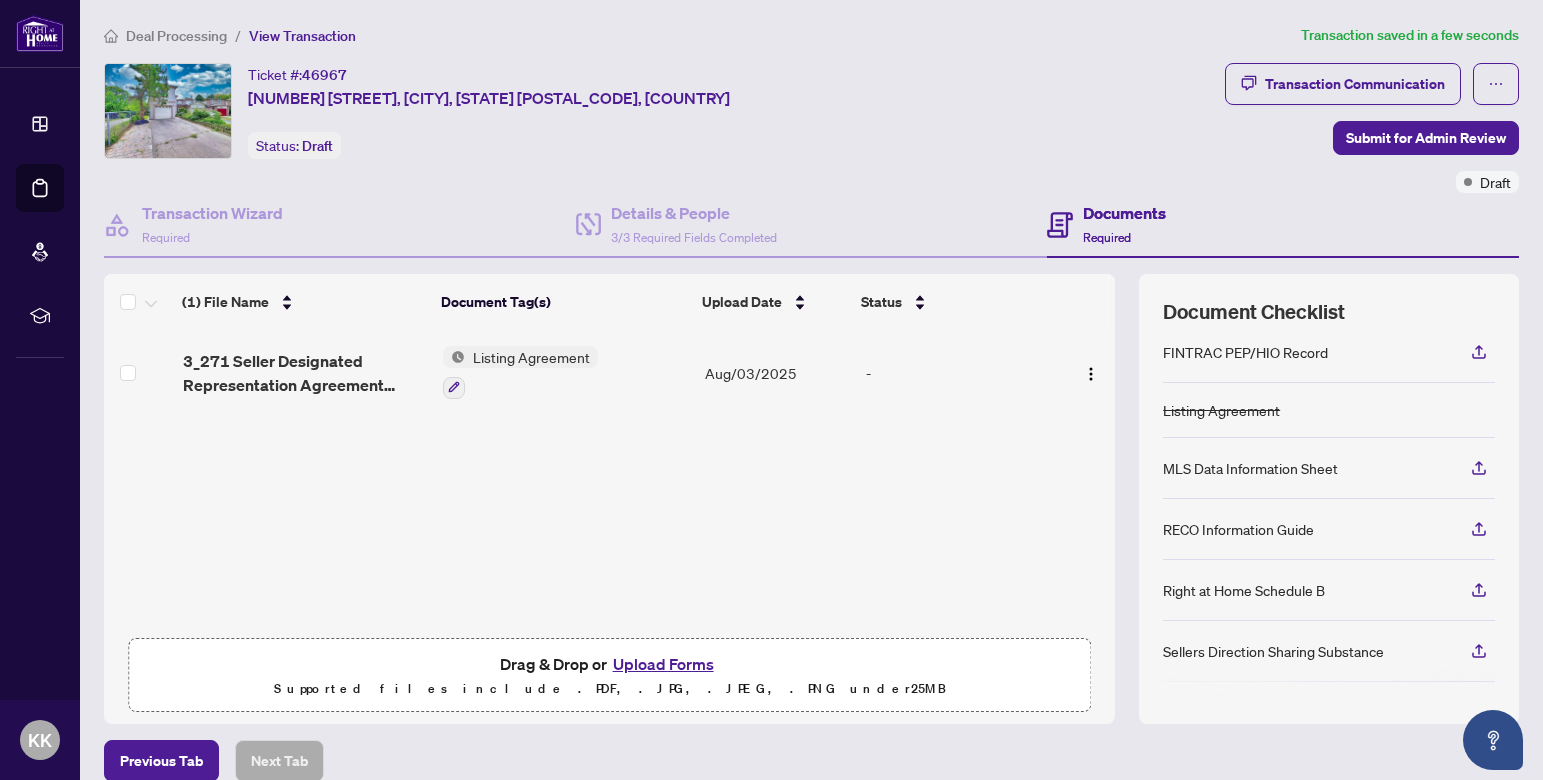 scroll, scrollTop: 100, scrollLeft: 0, axis: vertical 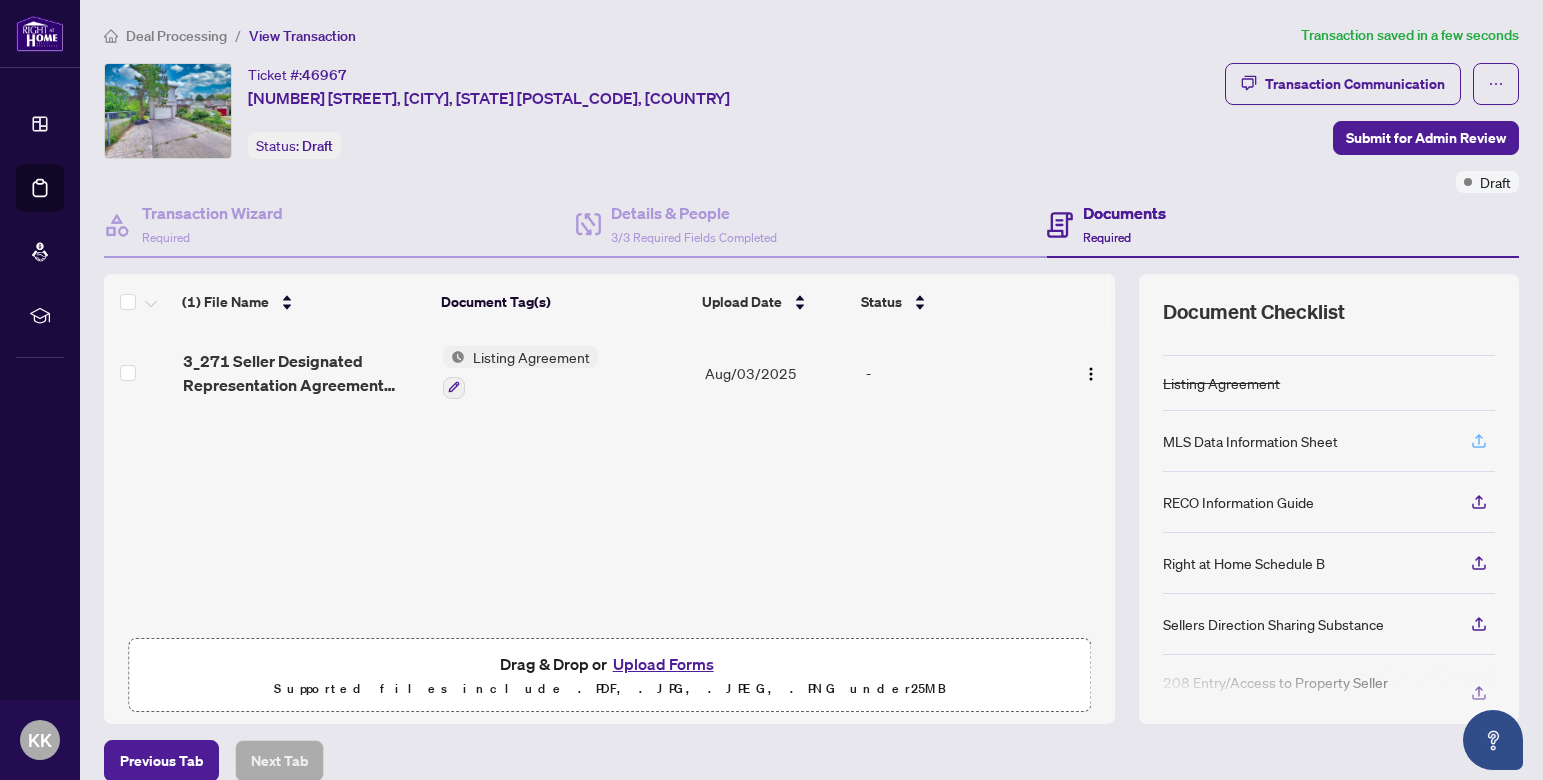 click 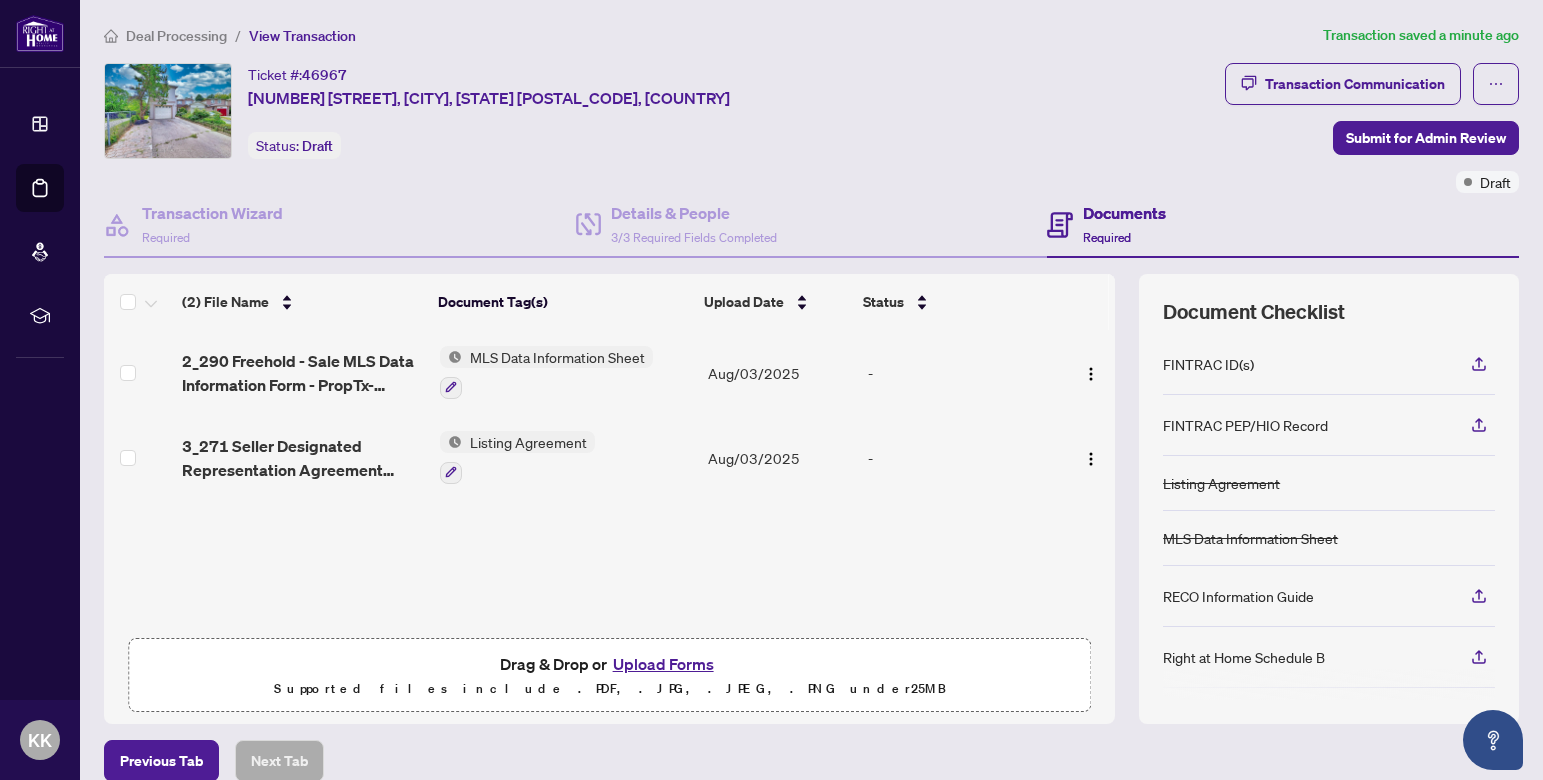 click on "(2) File Name Document Tag(s) Upload Date Status             2_290 Freehold - Sale MLS Data Information Form - PropTx-OREA.pdf MLS Data Information Sheet Aug/03/2025 - 3_271 Seller Designated Representation Agreement Authority to Offer for Sale - PropTx-OREA.pdf Listing Agreement Aug/03/2025 - Drag & Drop or Upload Forms Supported files include .PDF, .JPG, .JPEG, .PNG under 25 MB" at bounding box center [609, 499] 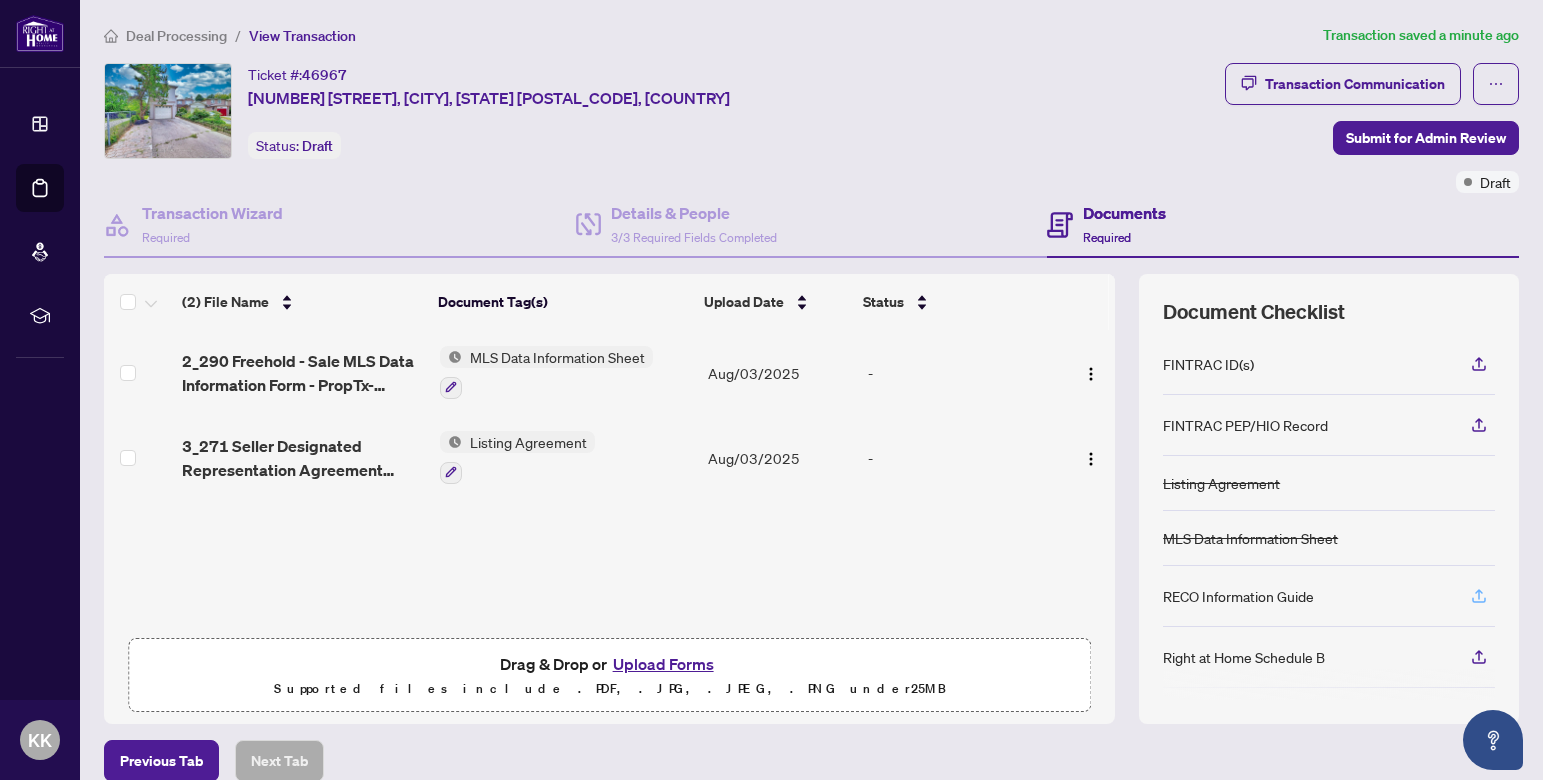 click 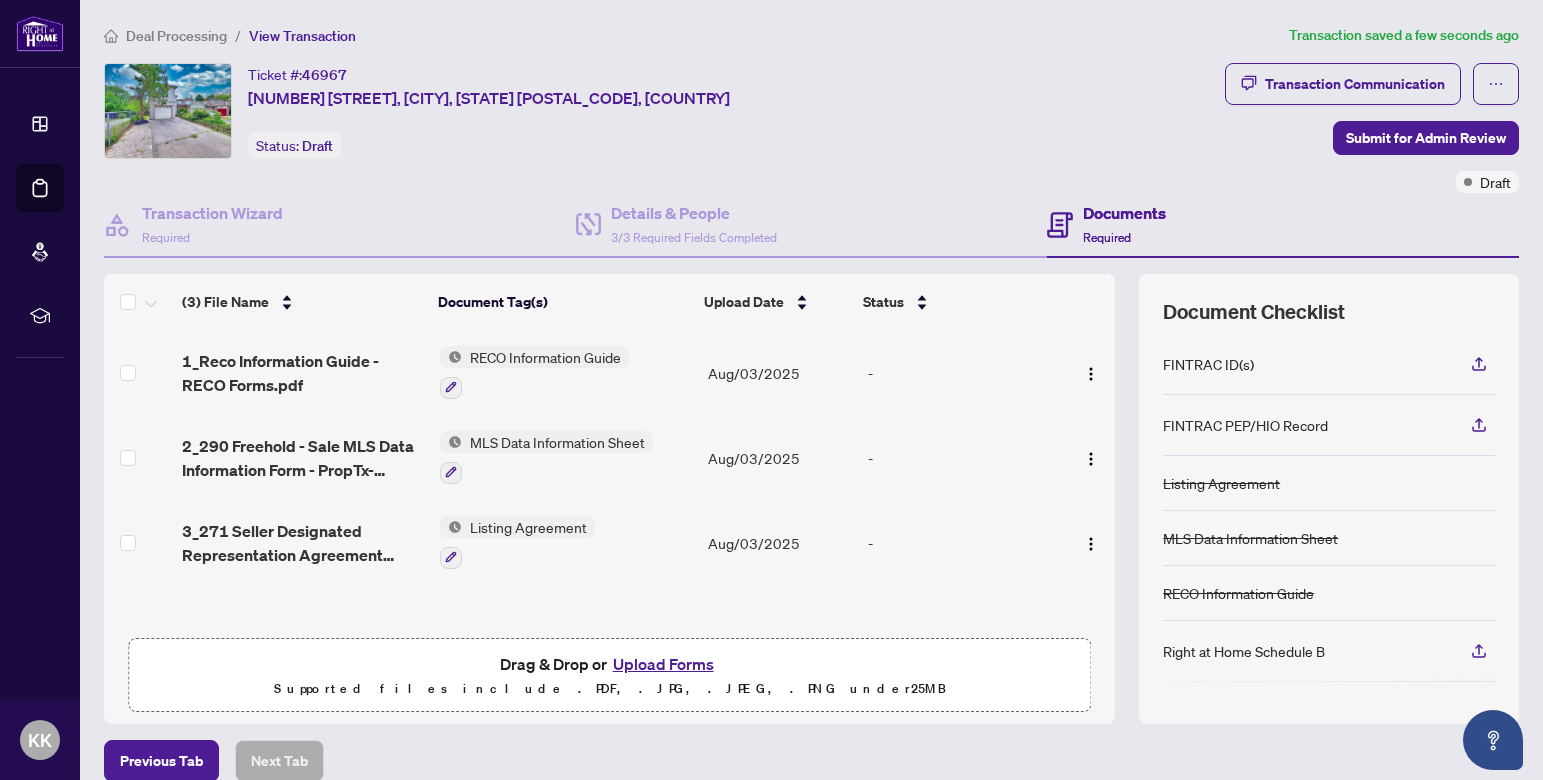scroll, scrollTop: 1, scrollLeft: 0, axis: vertical 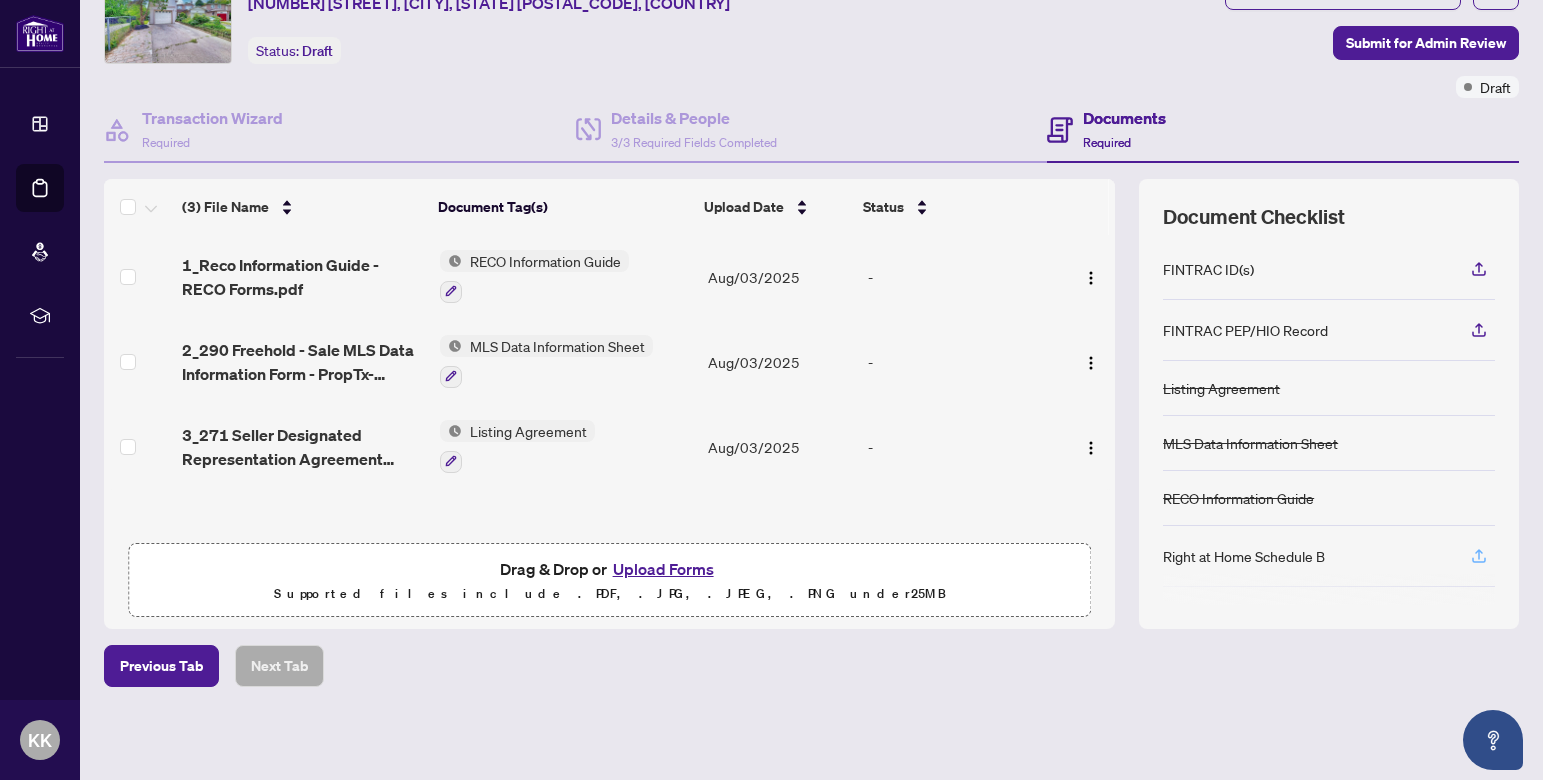 click 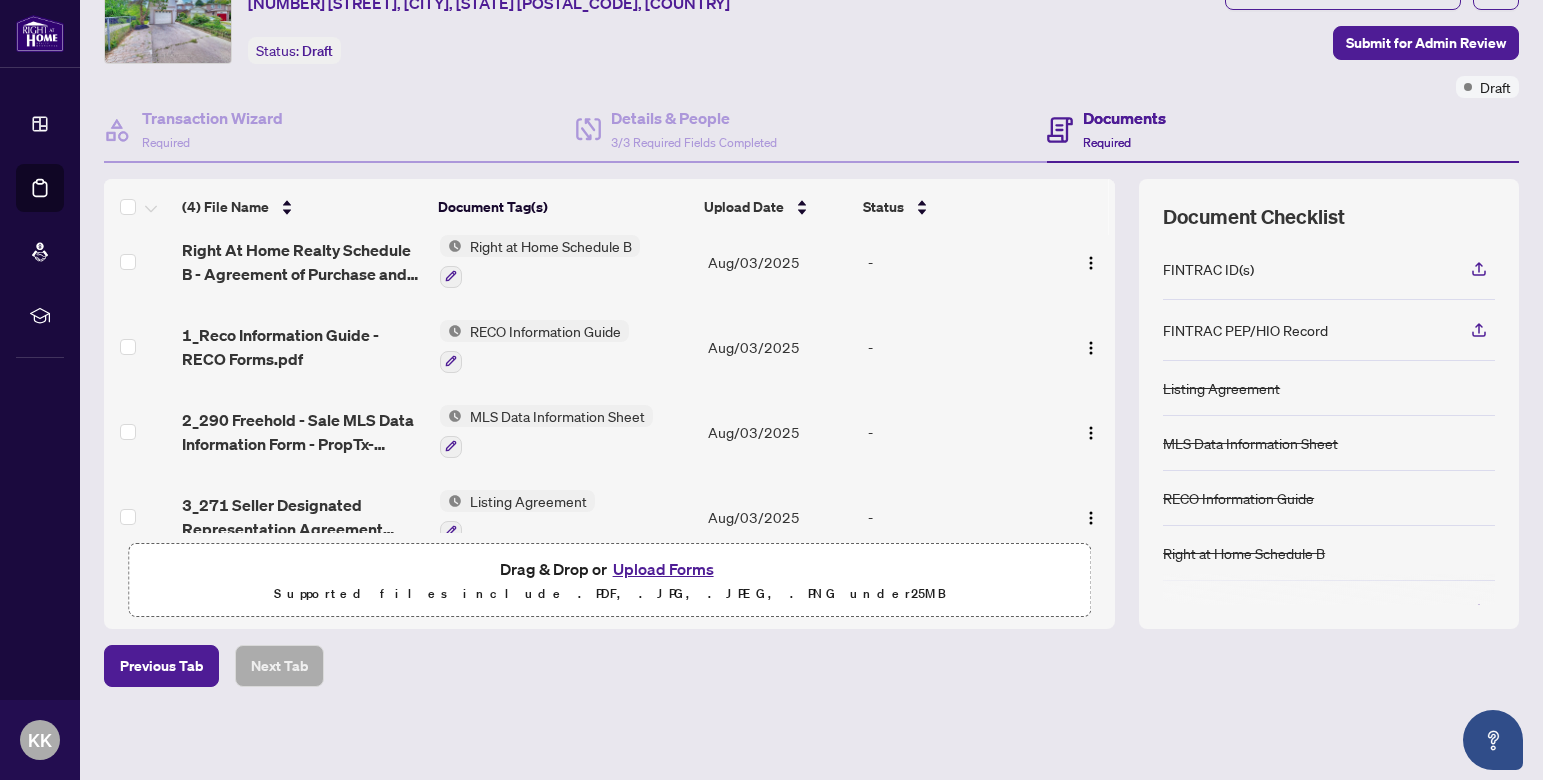 scroll, scrollTop: 0, scrollLeft: 0, axis: both 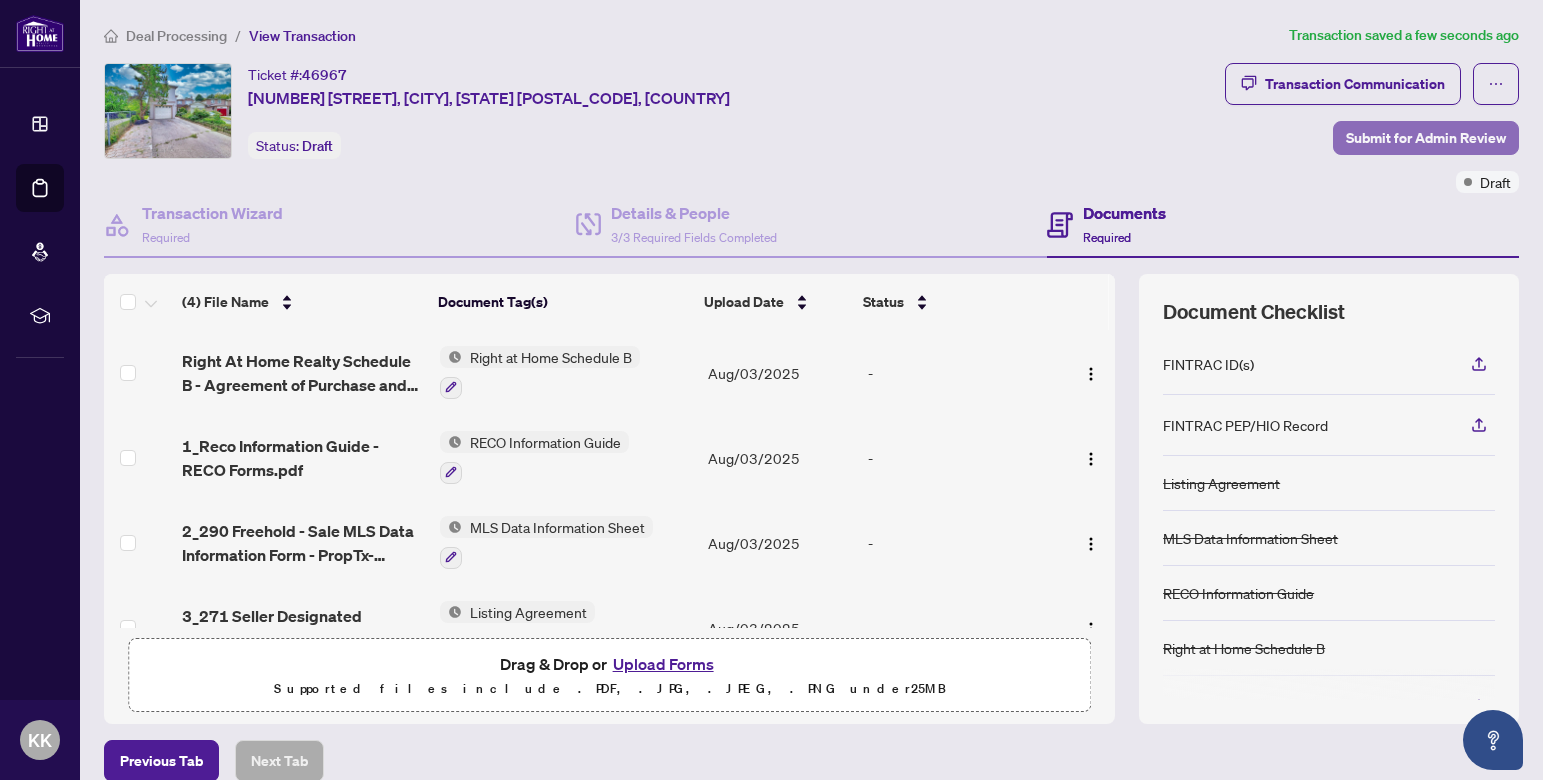 click on "Submit for Admin Review" at bounding box center [1426, 138] 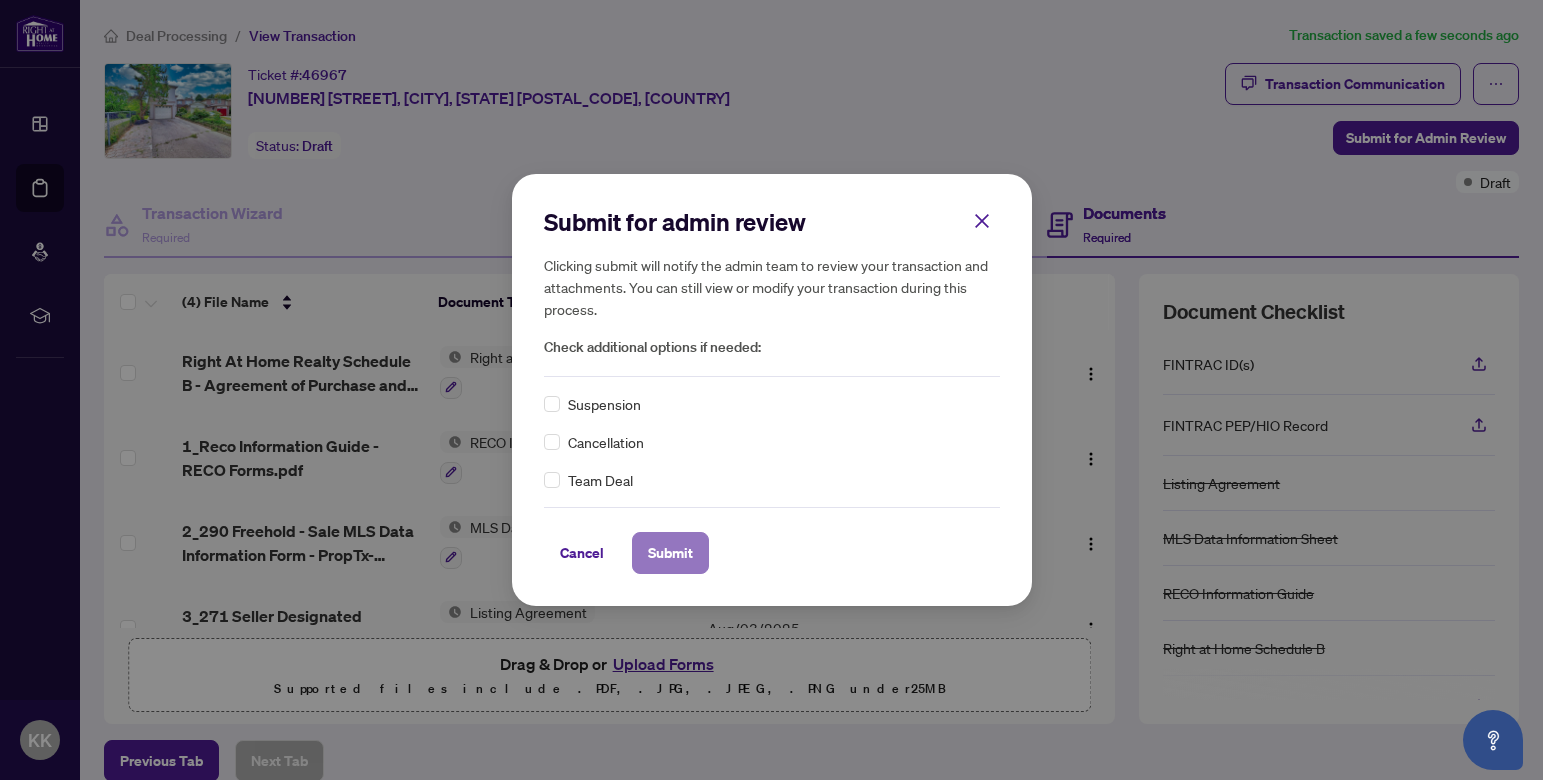 click on "Submit" at bounding box center (670, 553) 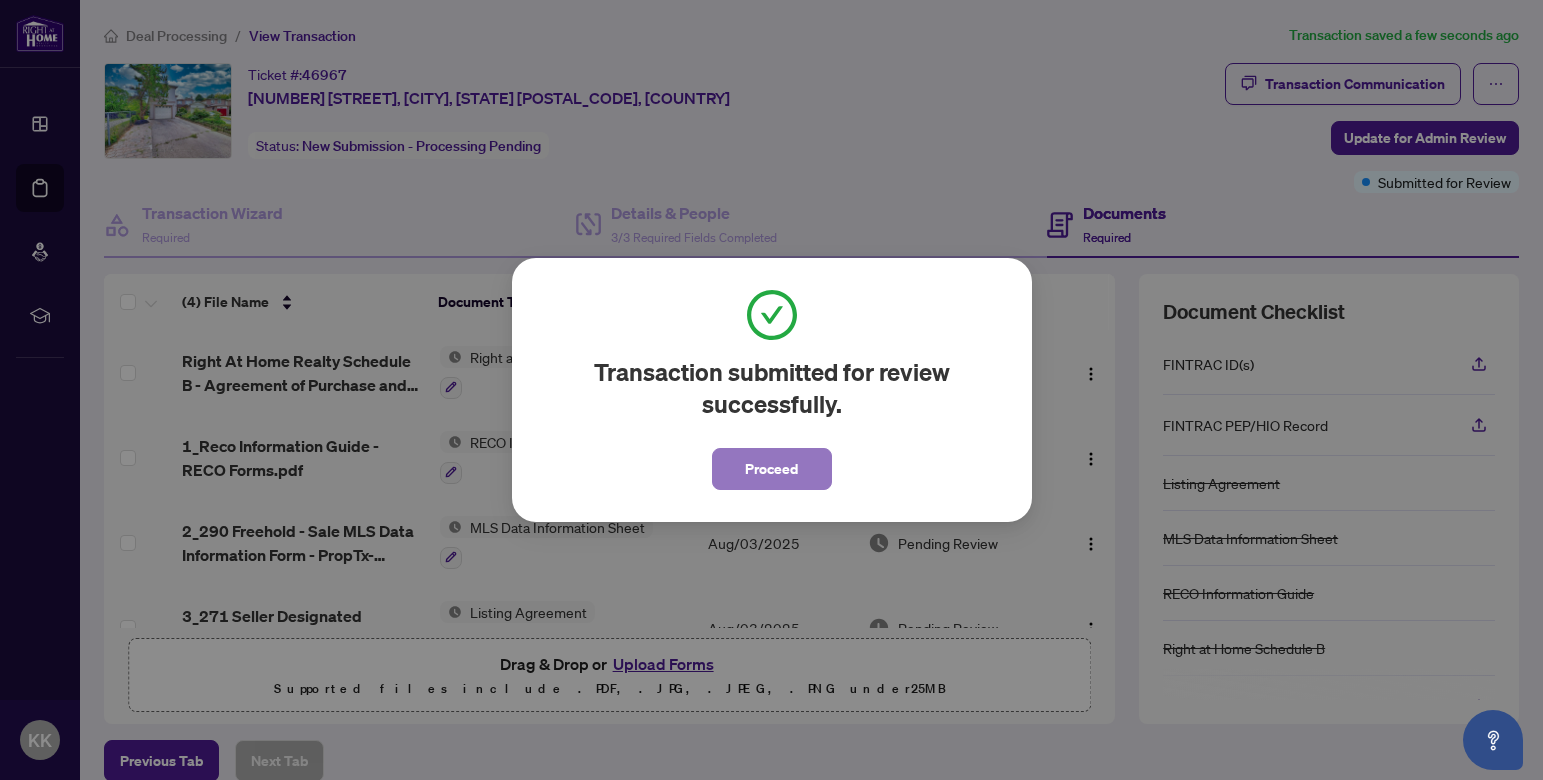 click on "Proceed" at bounding box center (771, 469) 